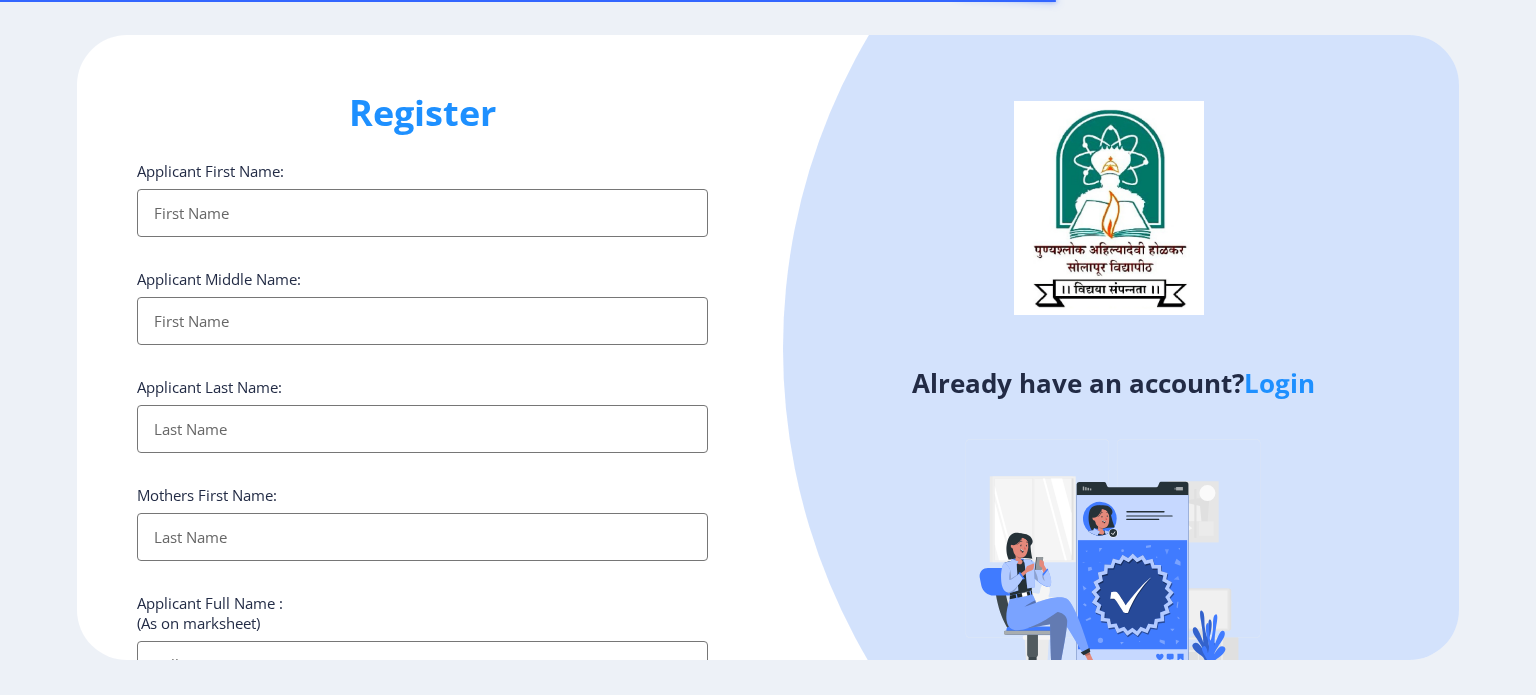 select 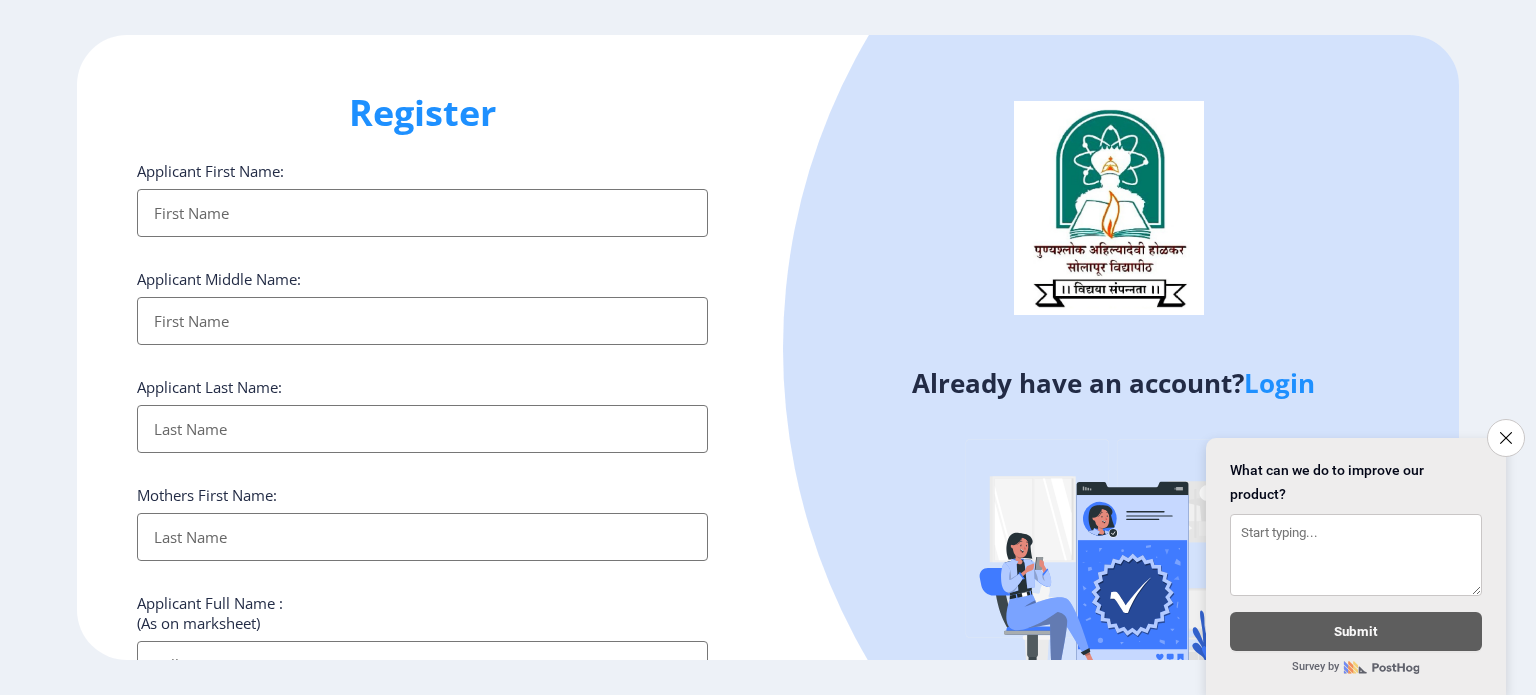 click on "Applicant First Name:" at bounding box center [422, 213] 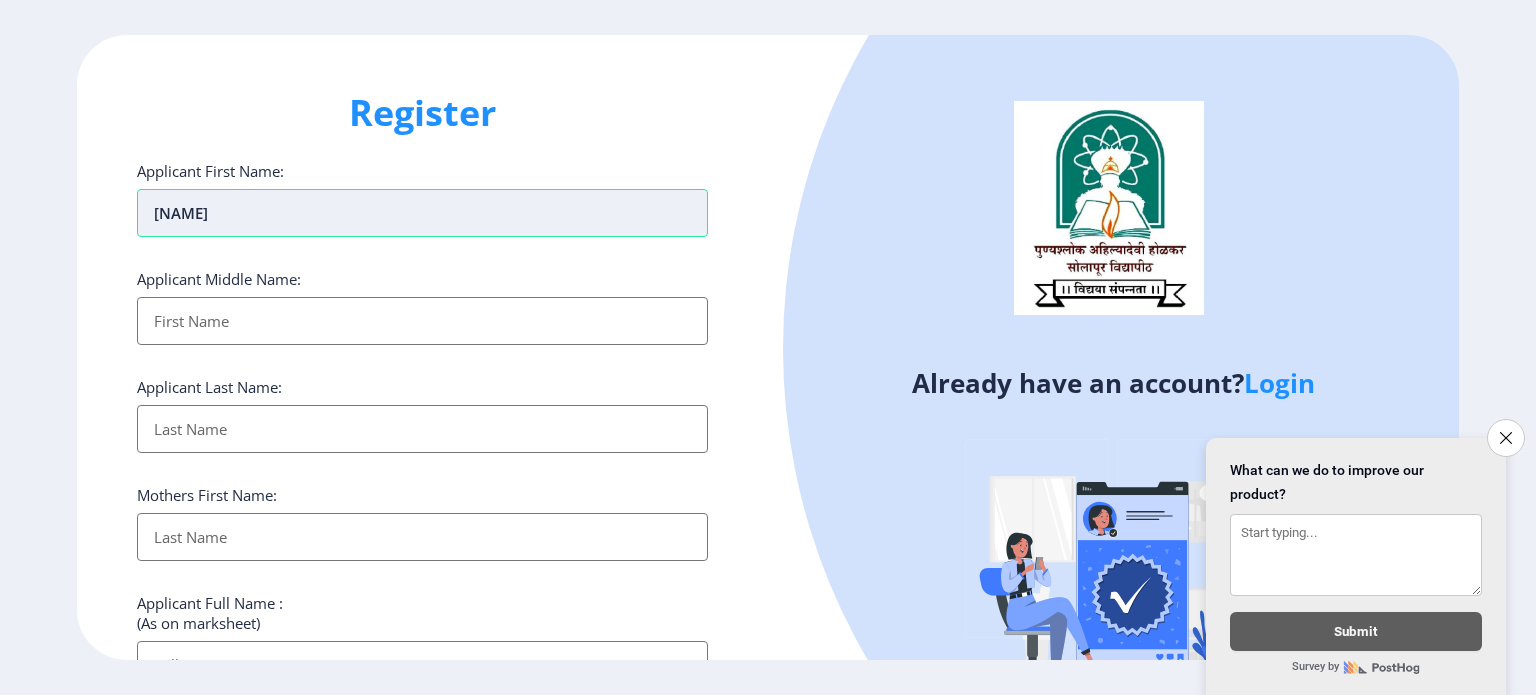 type on "[NAME]" 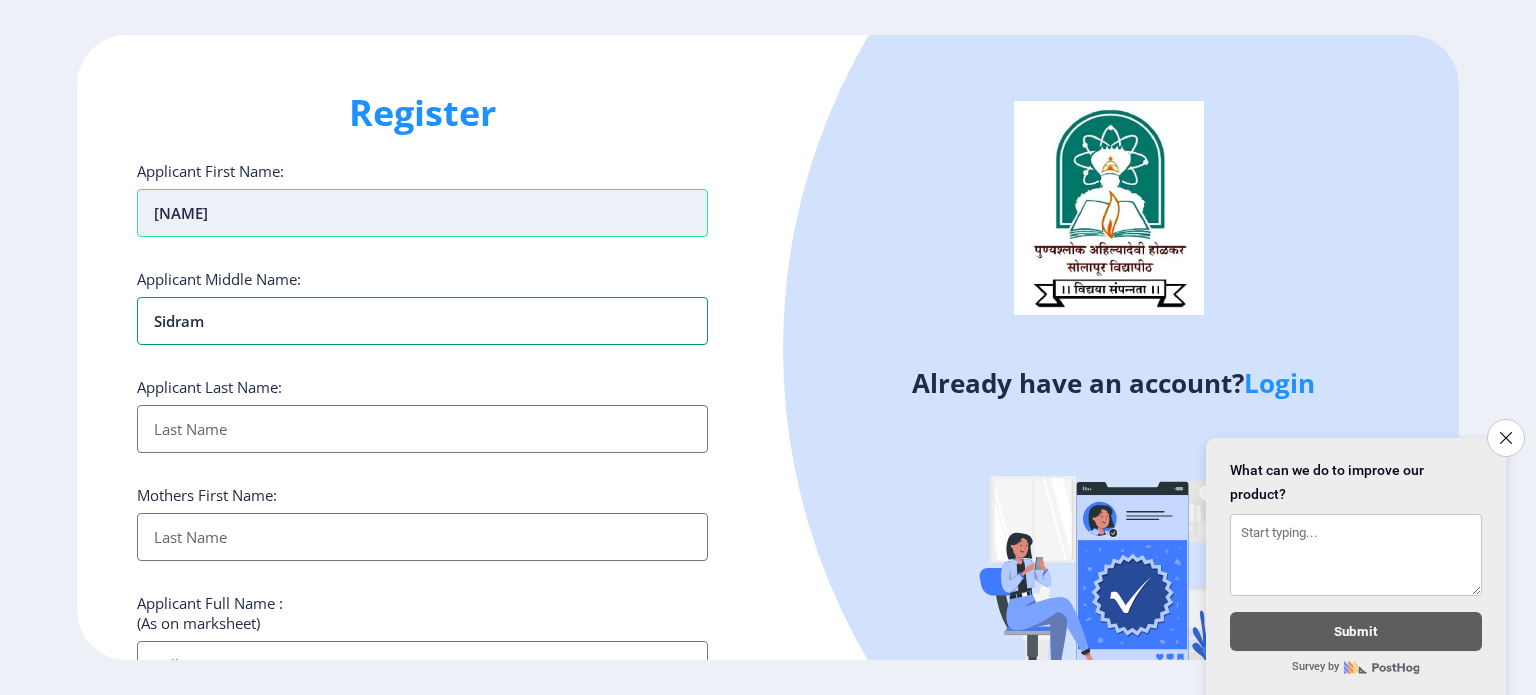 type on "sidram" 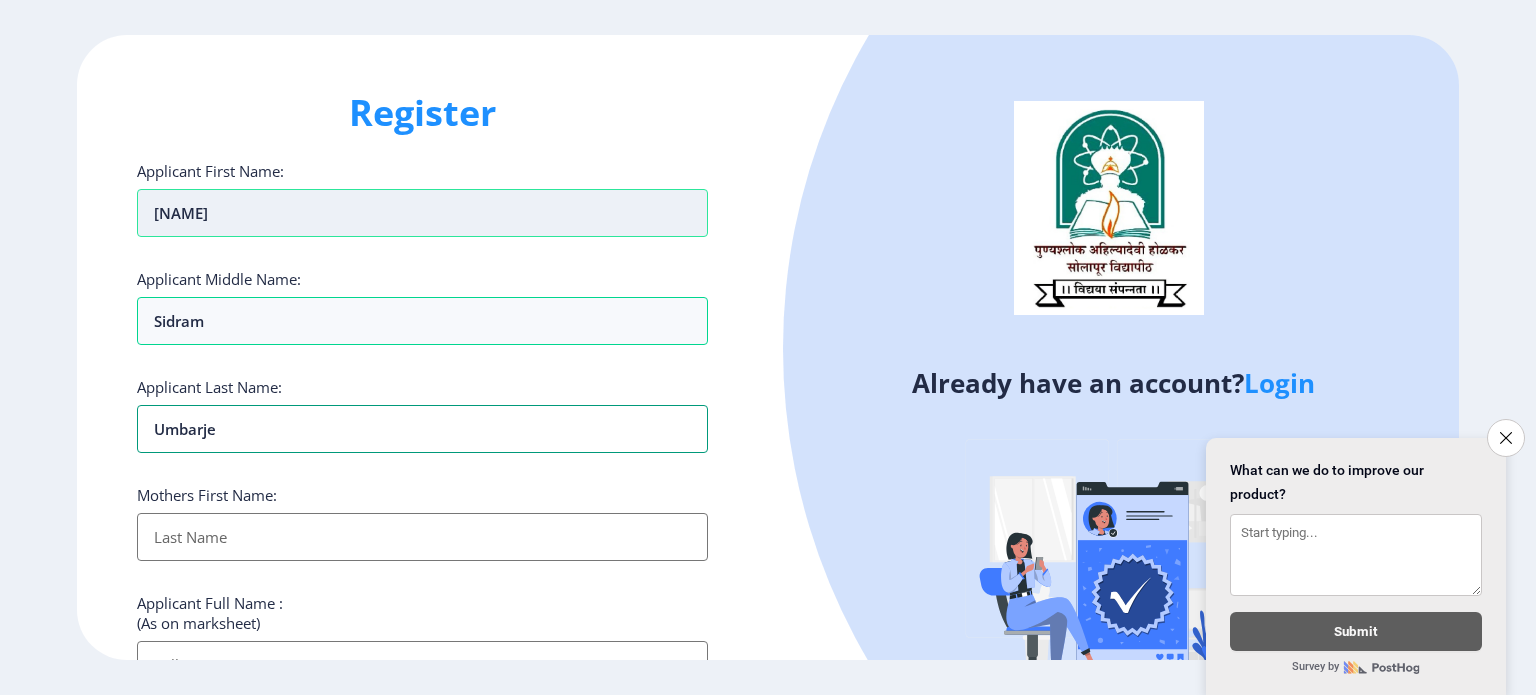 type on "umbarje" 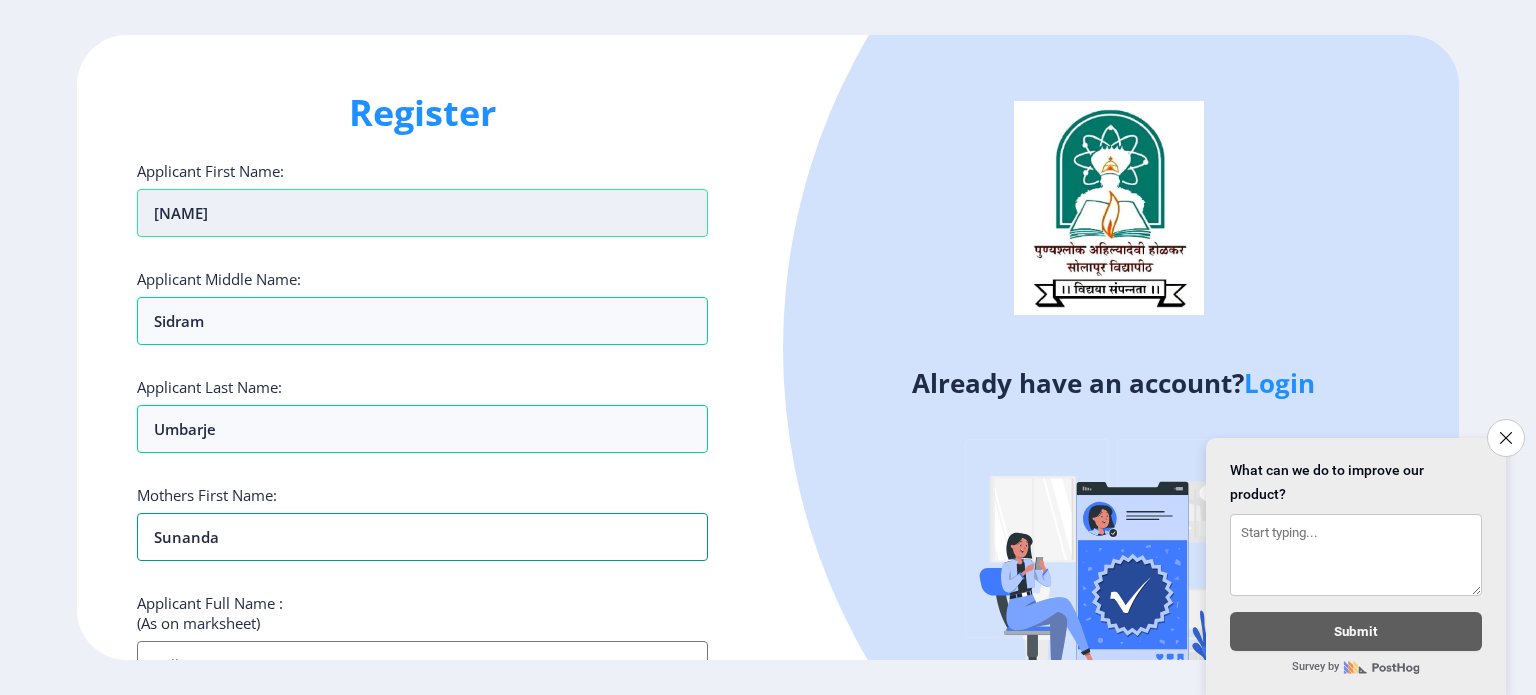 type on "sunanda" 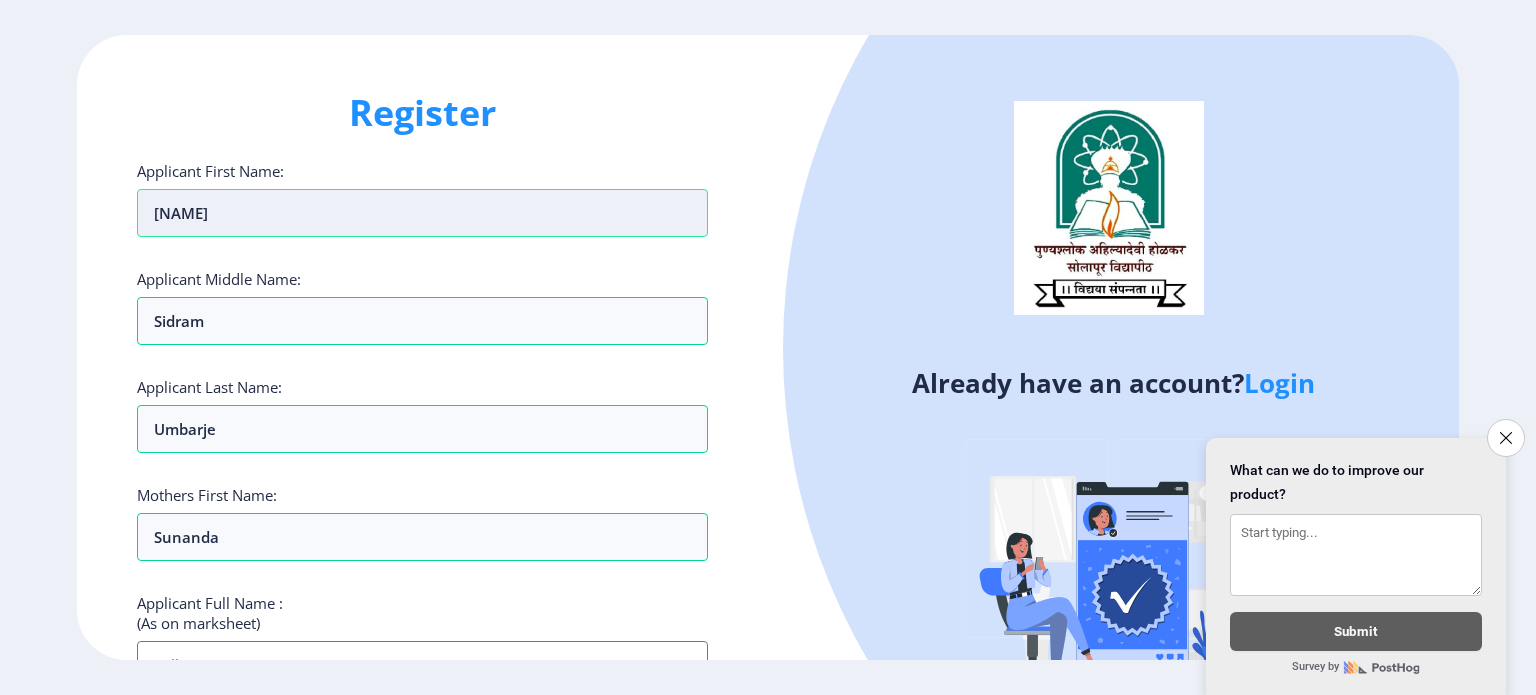 scroll, scrollTop: 26, scrollLeft: 0, axis: vertical 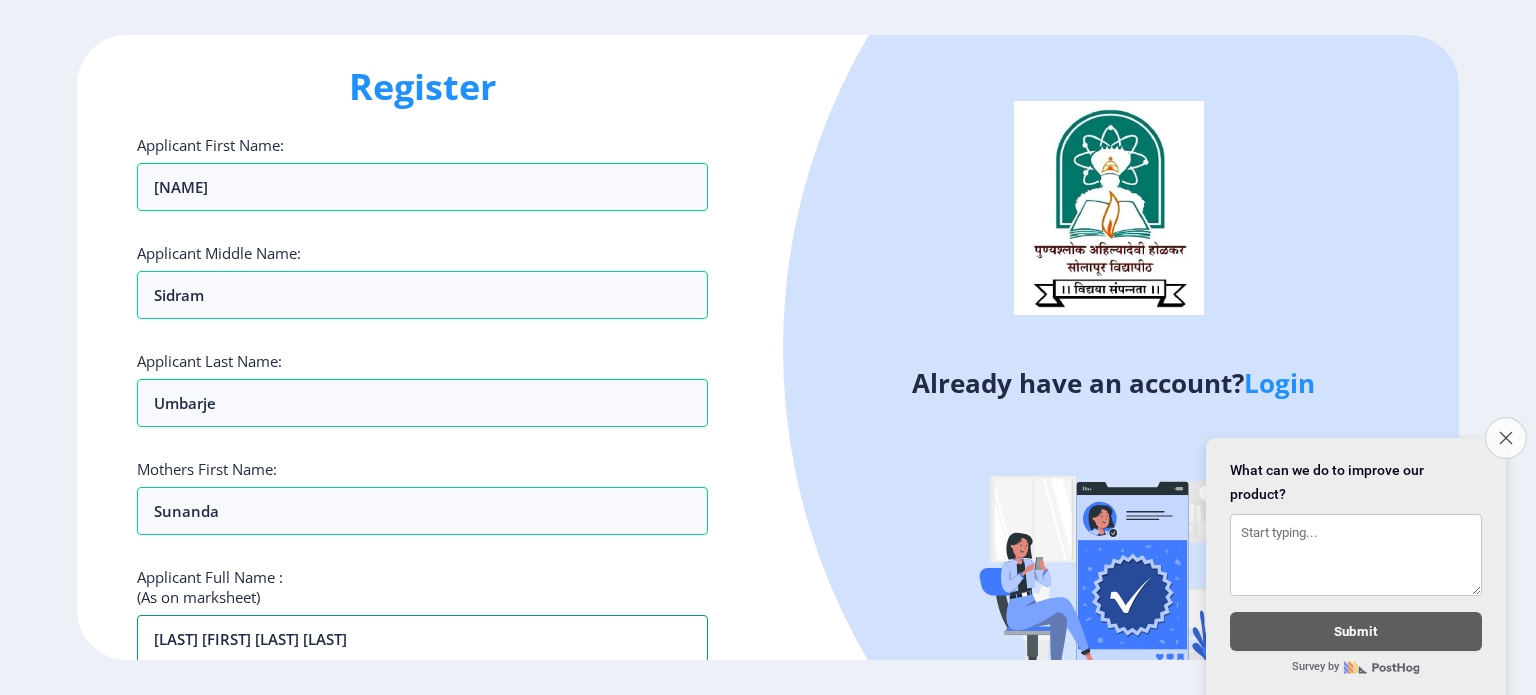 type on "[LAST] [FIRST] [LAST] [LAST]" 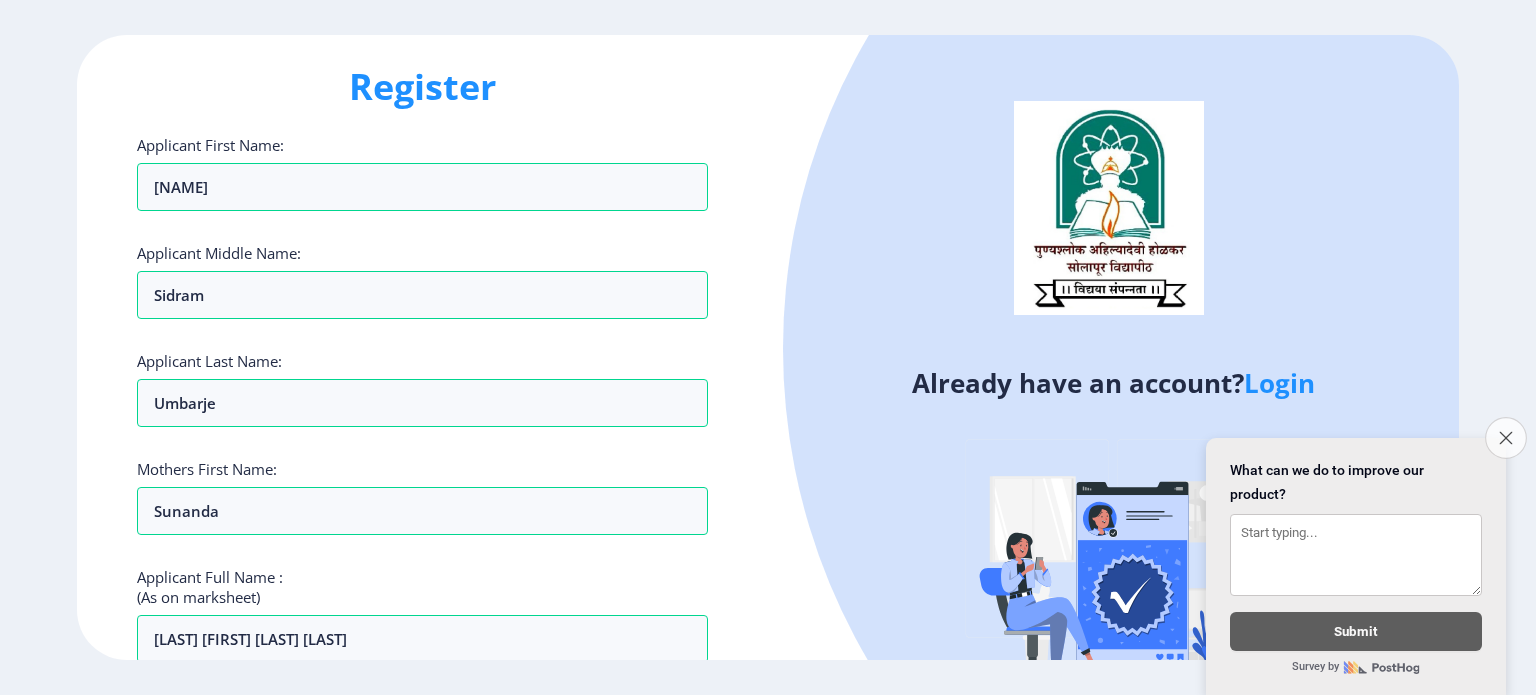 click on "Close survey" at bounding box center [1506, 438] 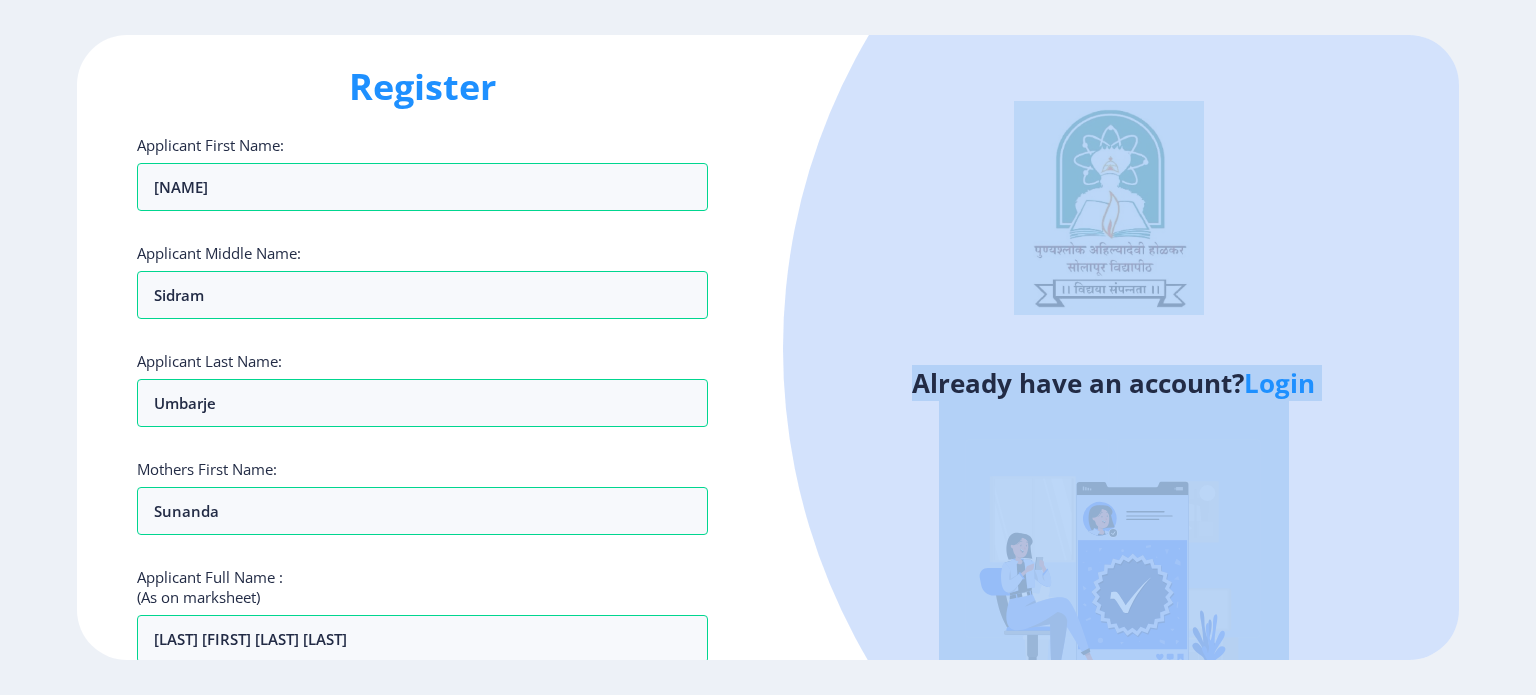 drag, startPoint x: 1535, startPoint y: 138, endPoint x: 1535, endPoint y: 341, distance: 203 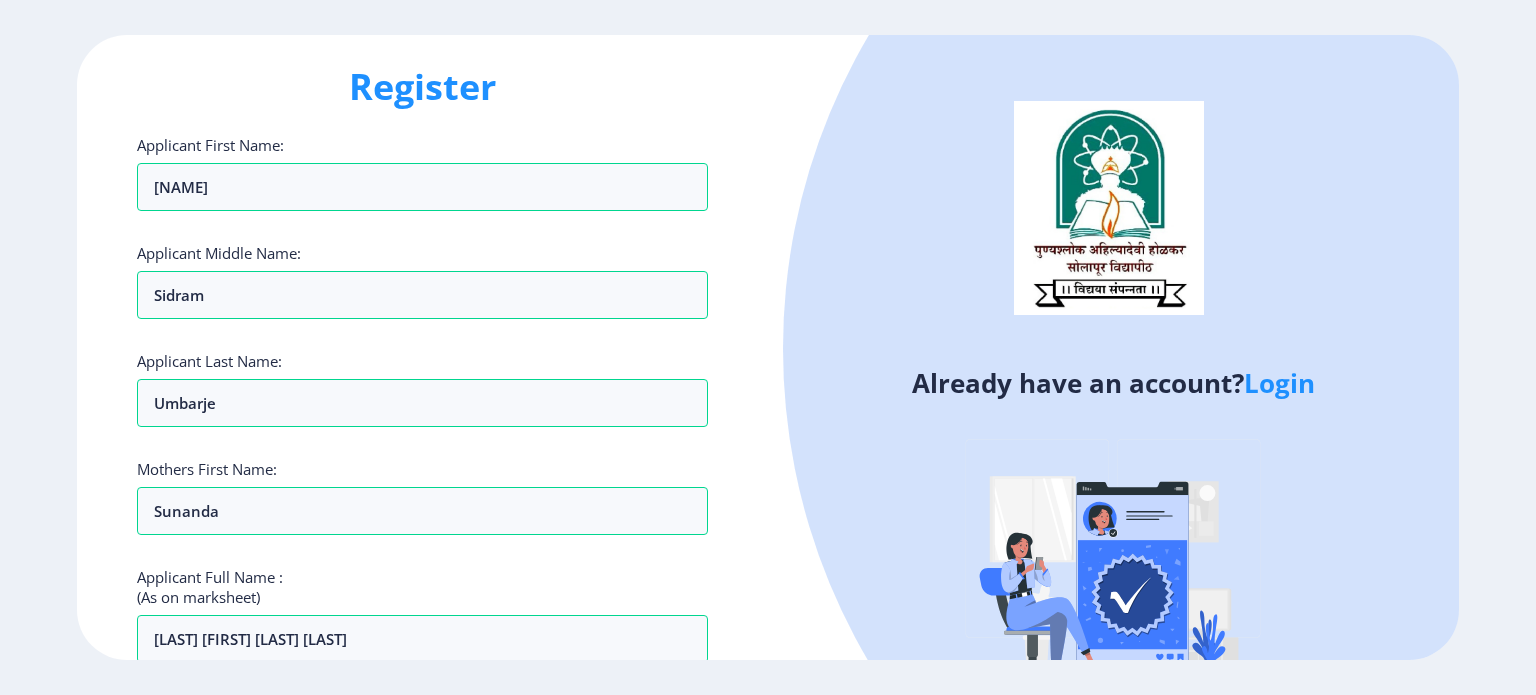 click 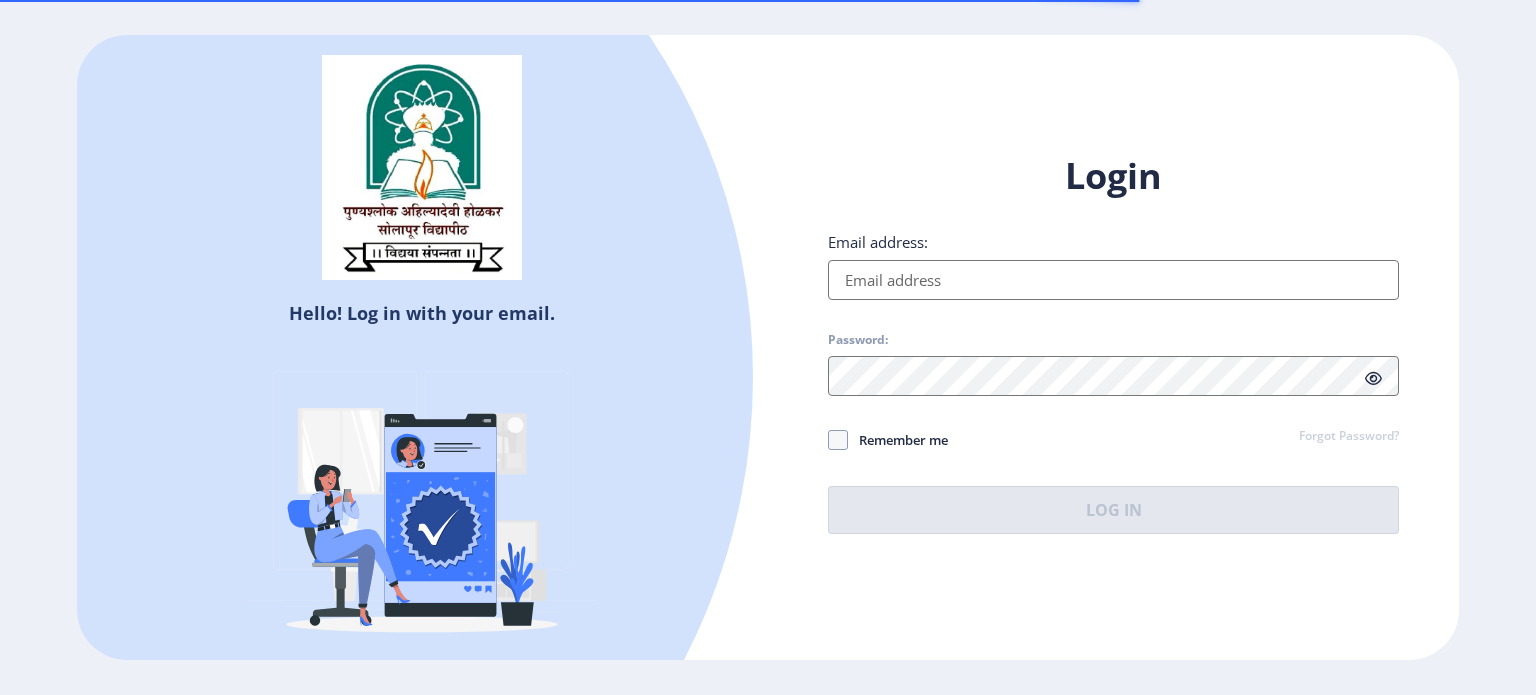 click on "Email address:" at bounding box center (1113, 280) 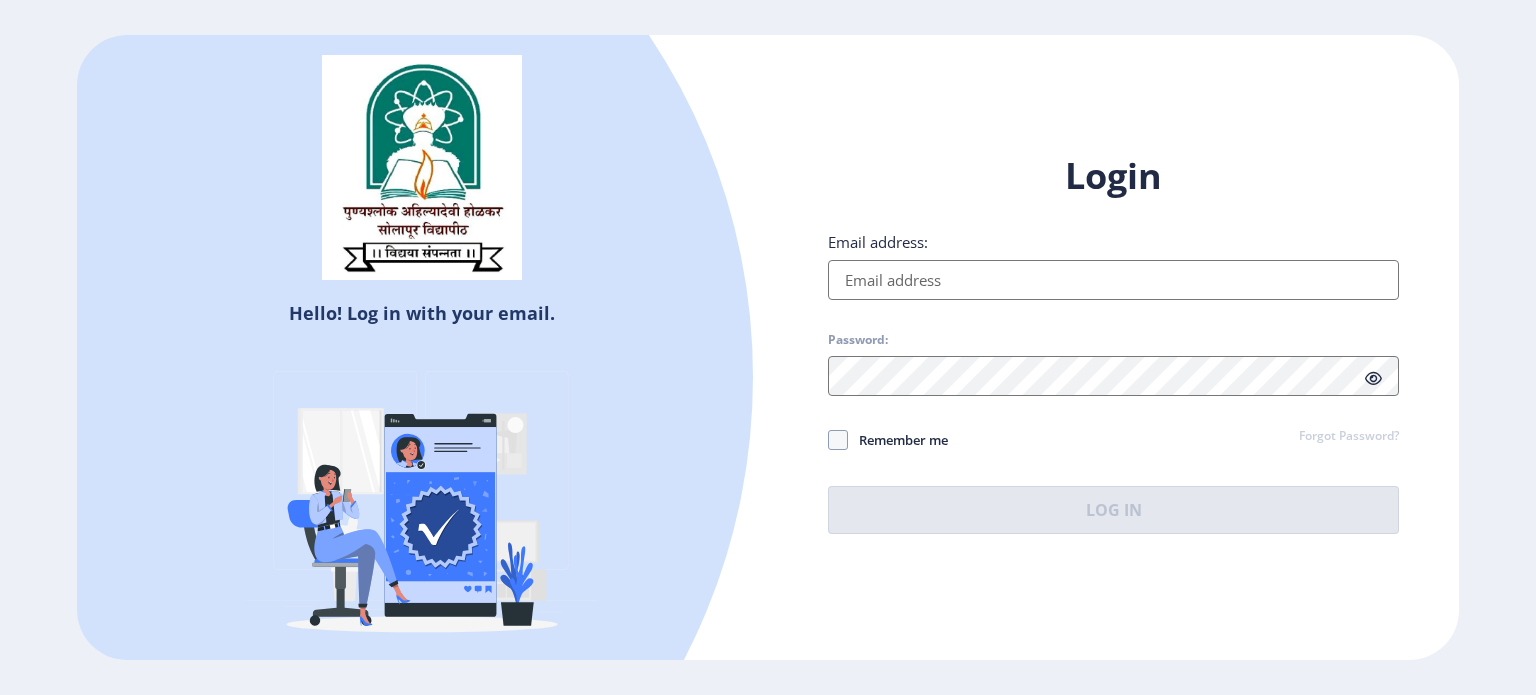 click on "Email address:" at bounding box center (1113, 280) 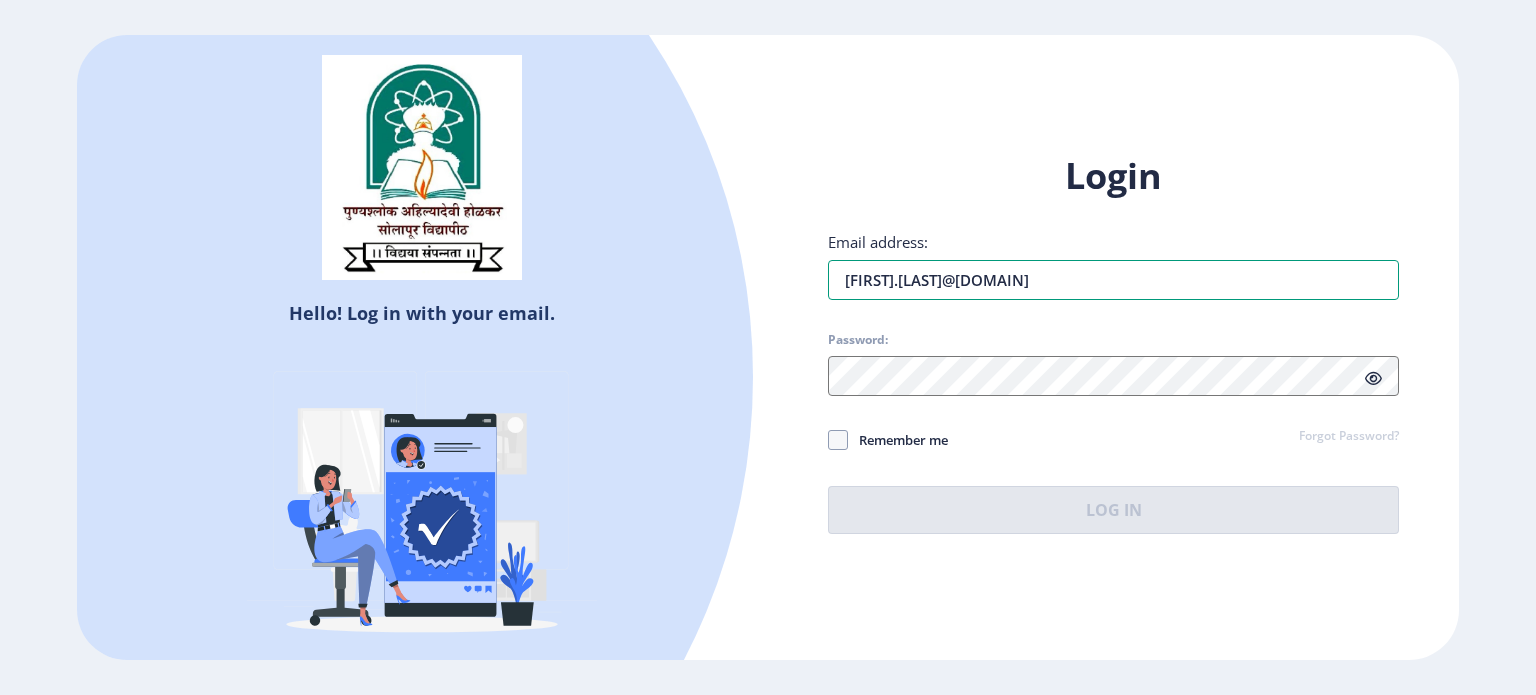 type on "[FIRST].[LAST]@[DOMAIN]" 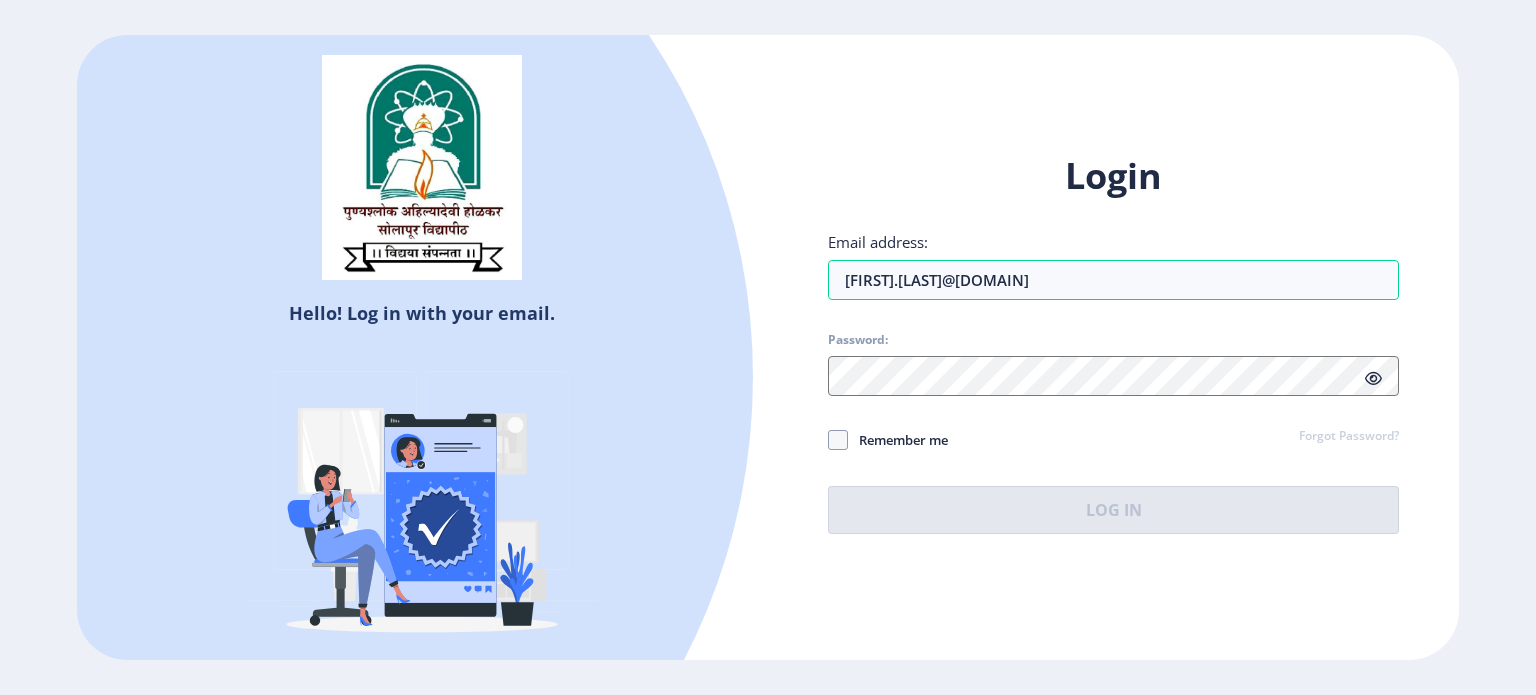 click on "Login Email address: [FIRST].[LAST]@[DOMAIN] Password: Remember me Forgot Password?  Log In   Don't have an account?  Register" 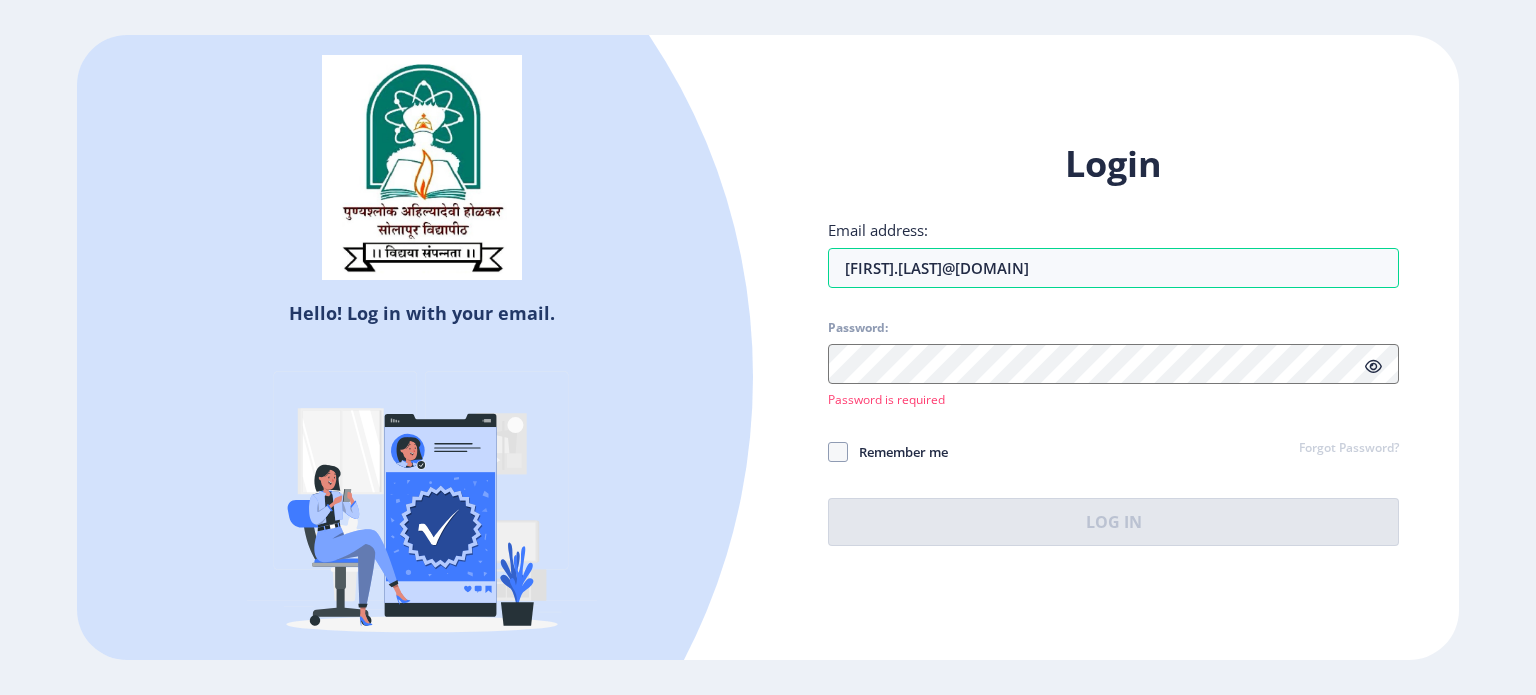 click on "Forgot Password?" 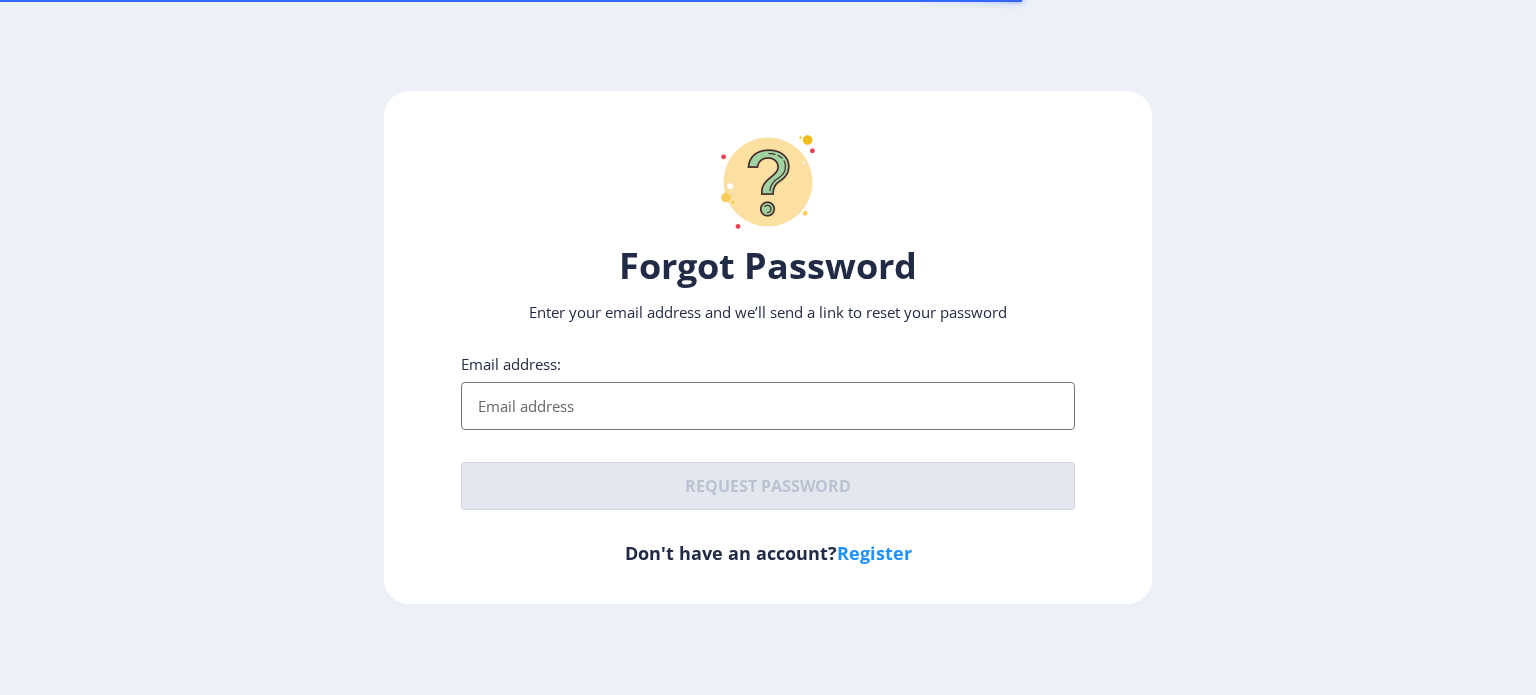 click on "Email address:" at bounding box center [768, 406] 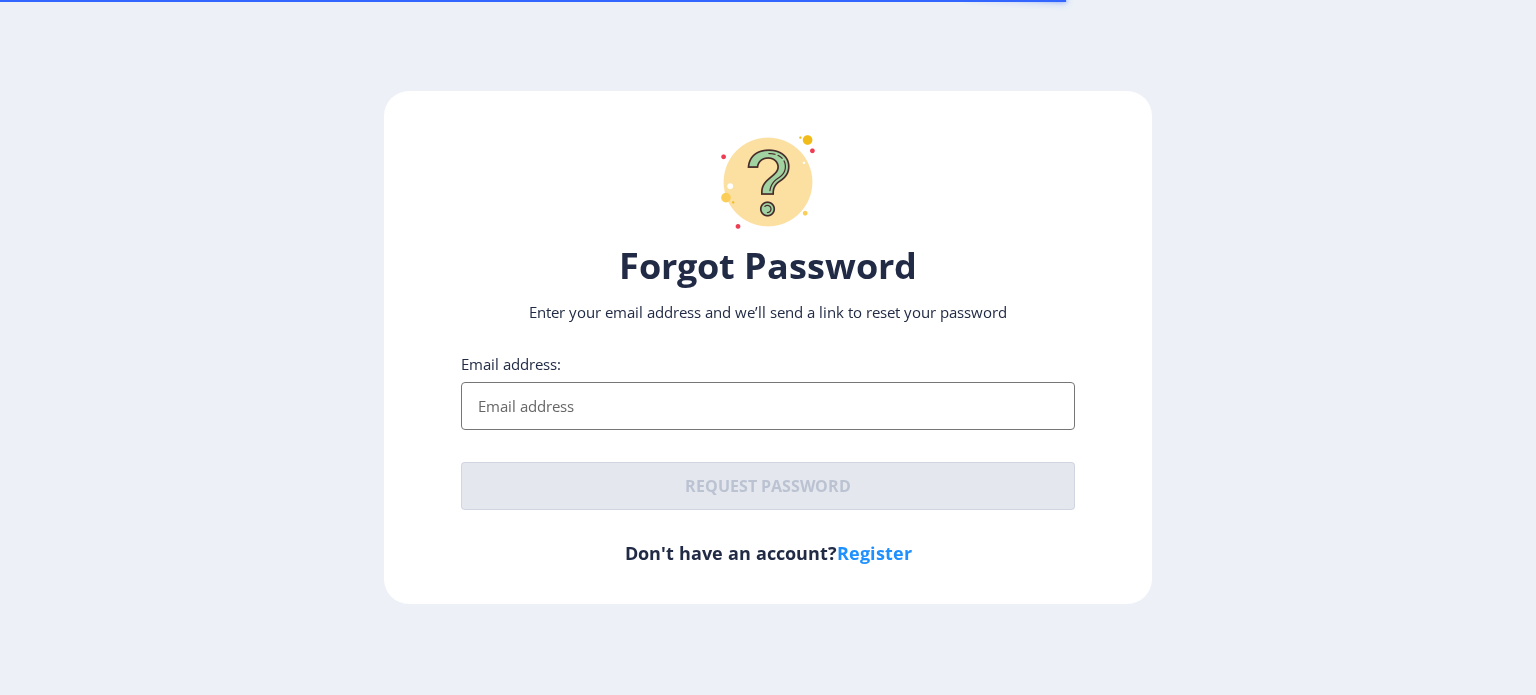 type on "[FIRST].[LAST]@[DOMAIN]" 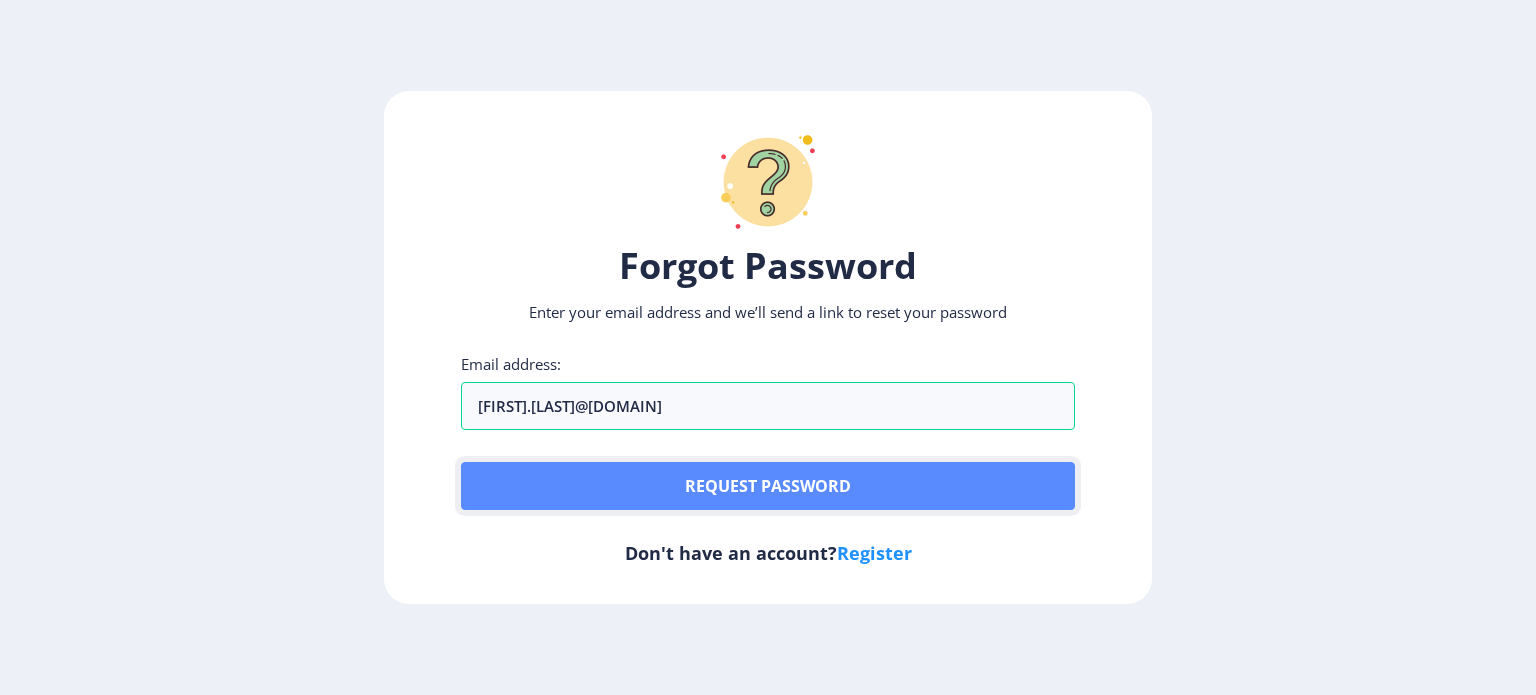 click on "Request password" 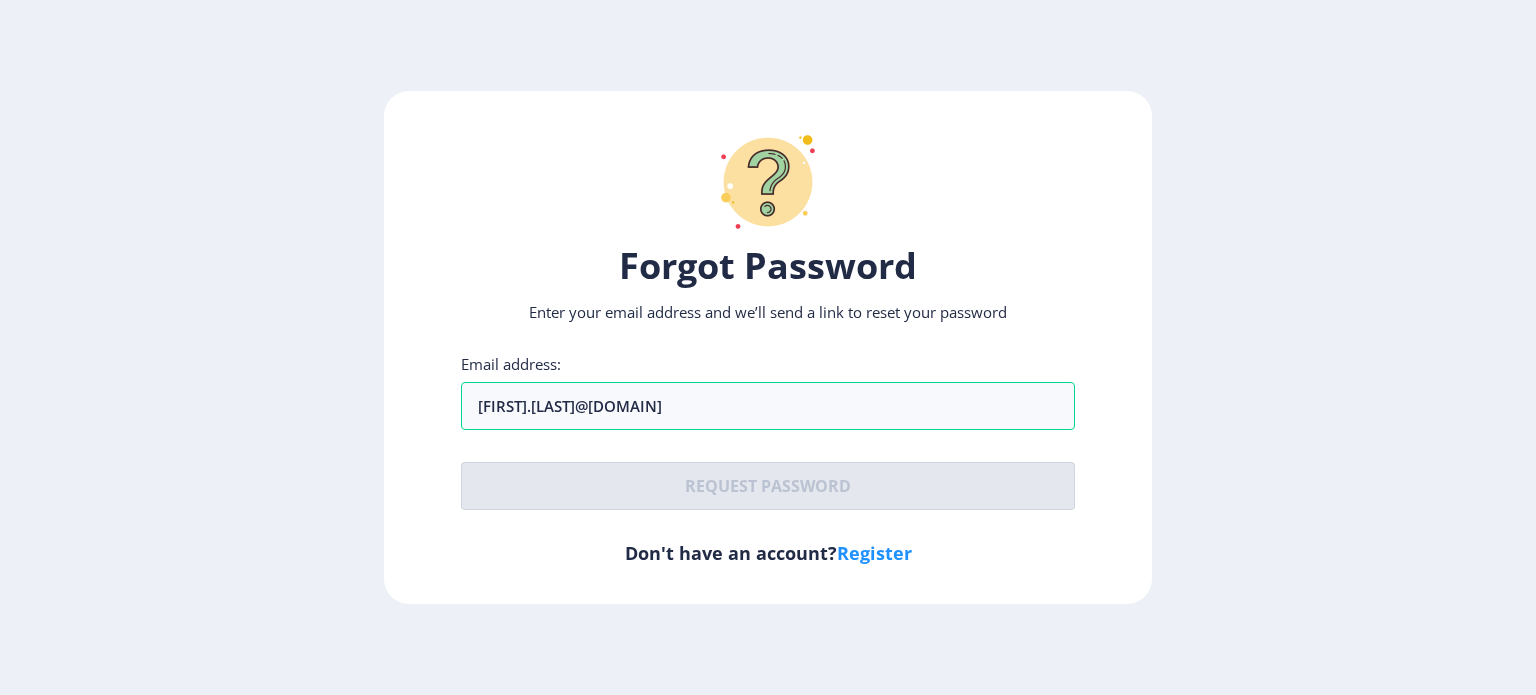 click on "Register" 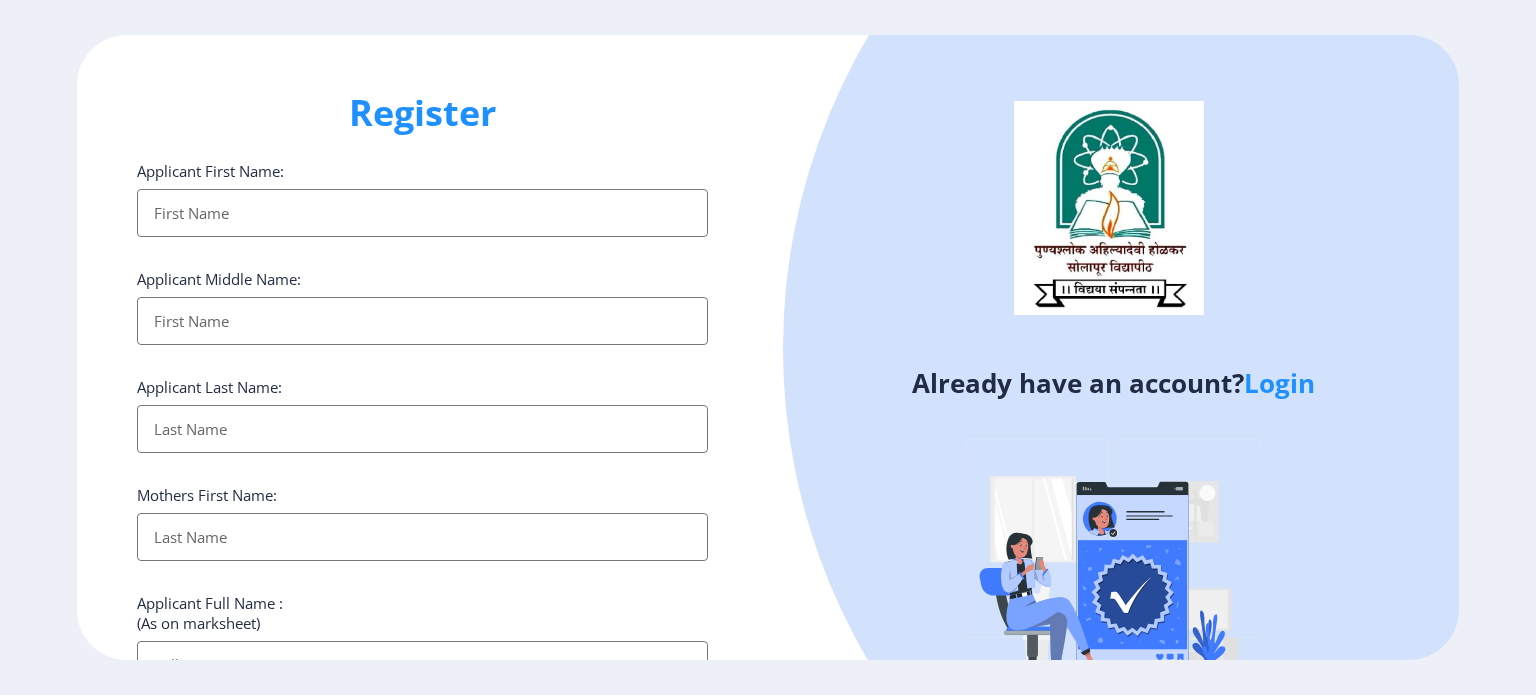click on "Login" 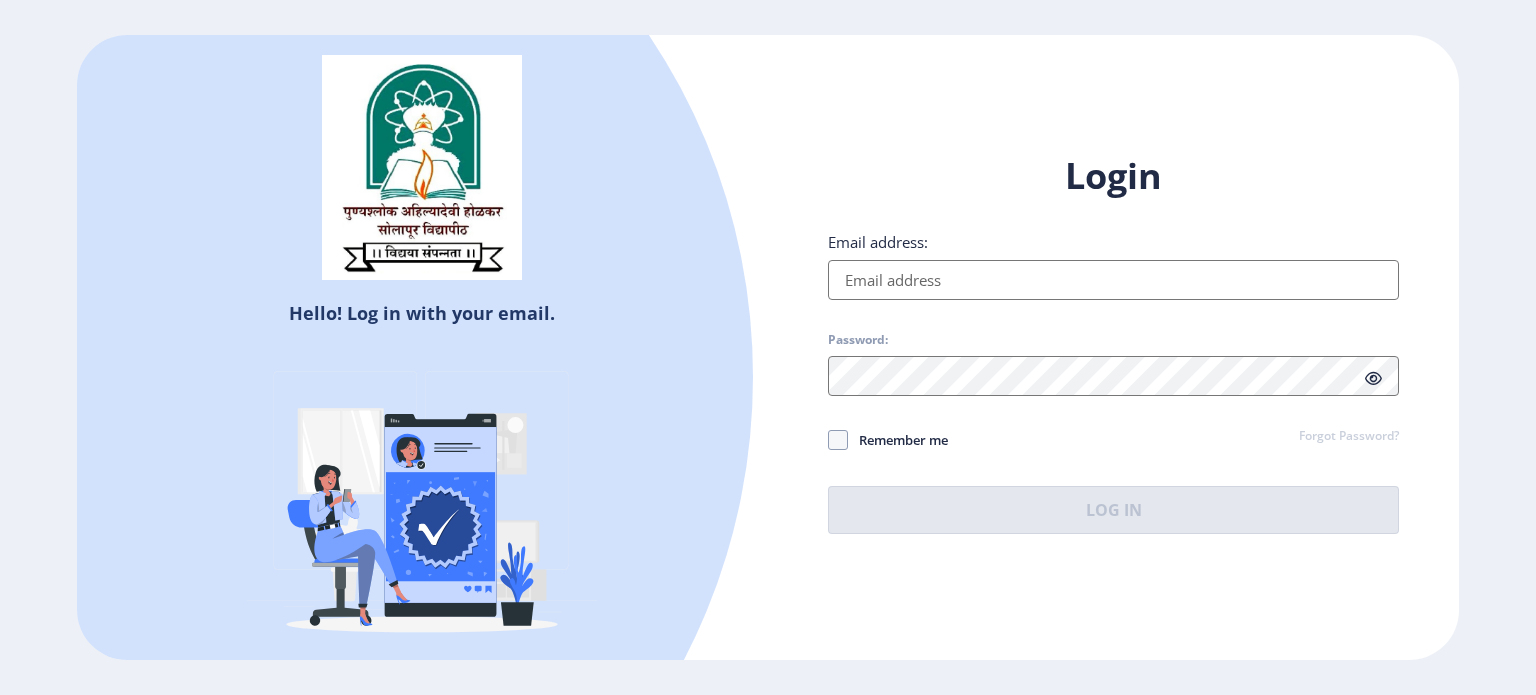 click on "Email address:" at bounding box center (1113, 280) 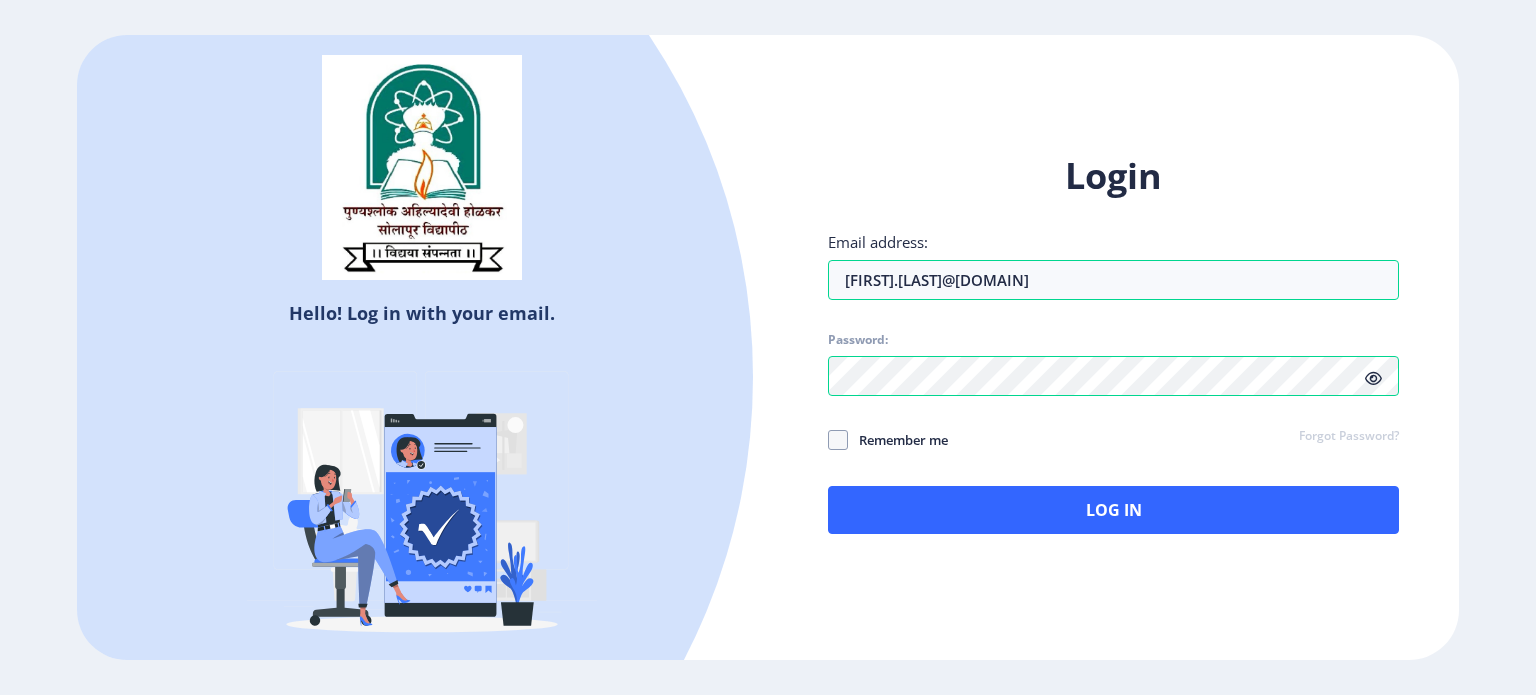 click 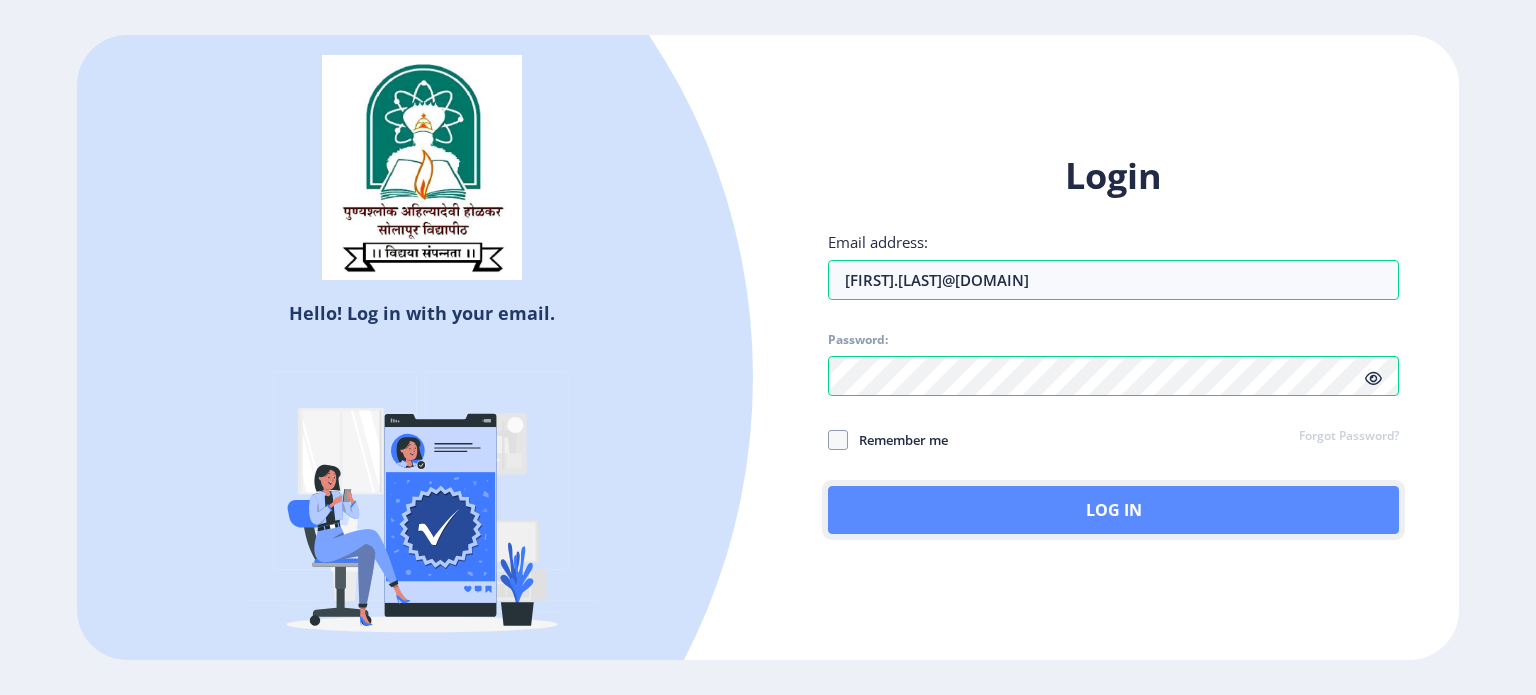 click on "Log In" 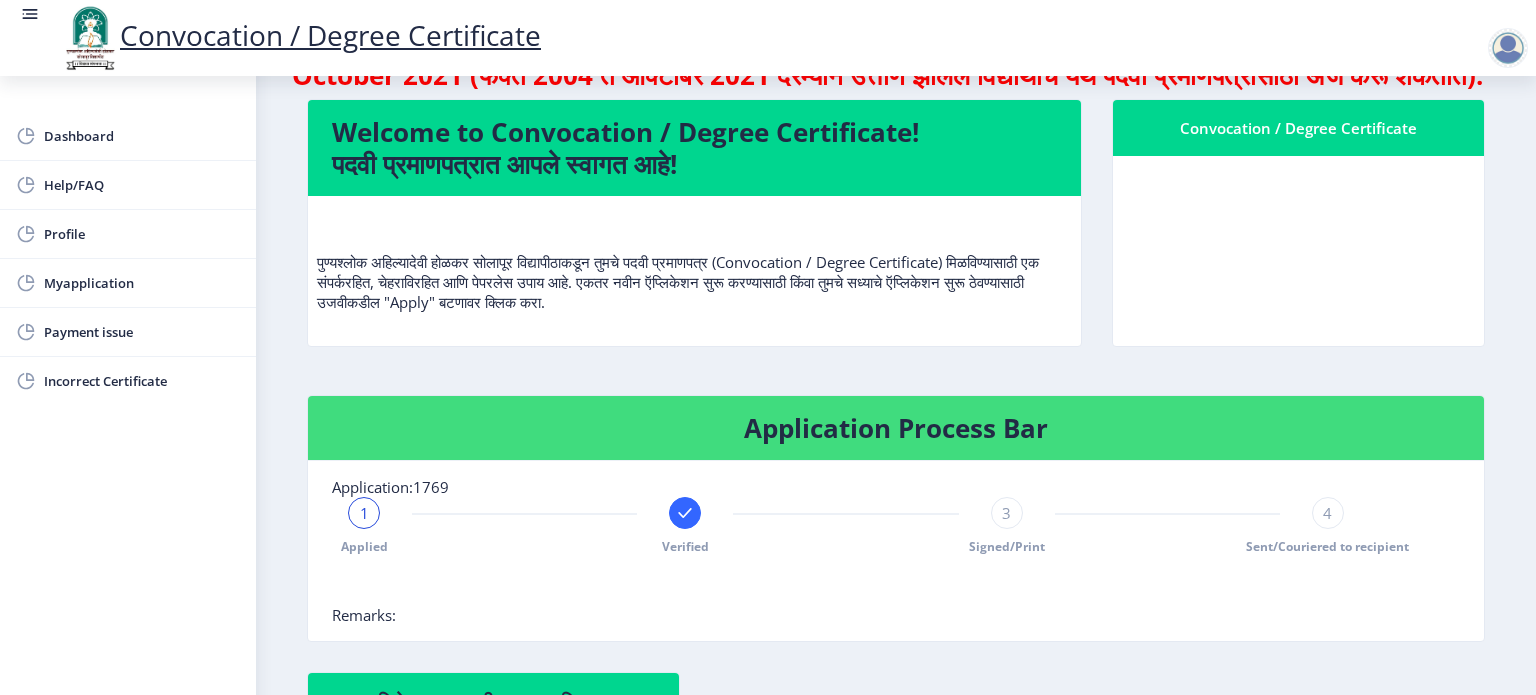 scroll, scrollTop: 0, scrollLeft: 0, axis: both 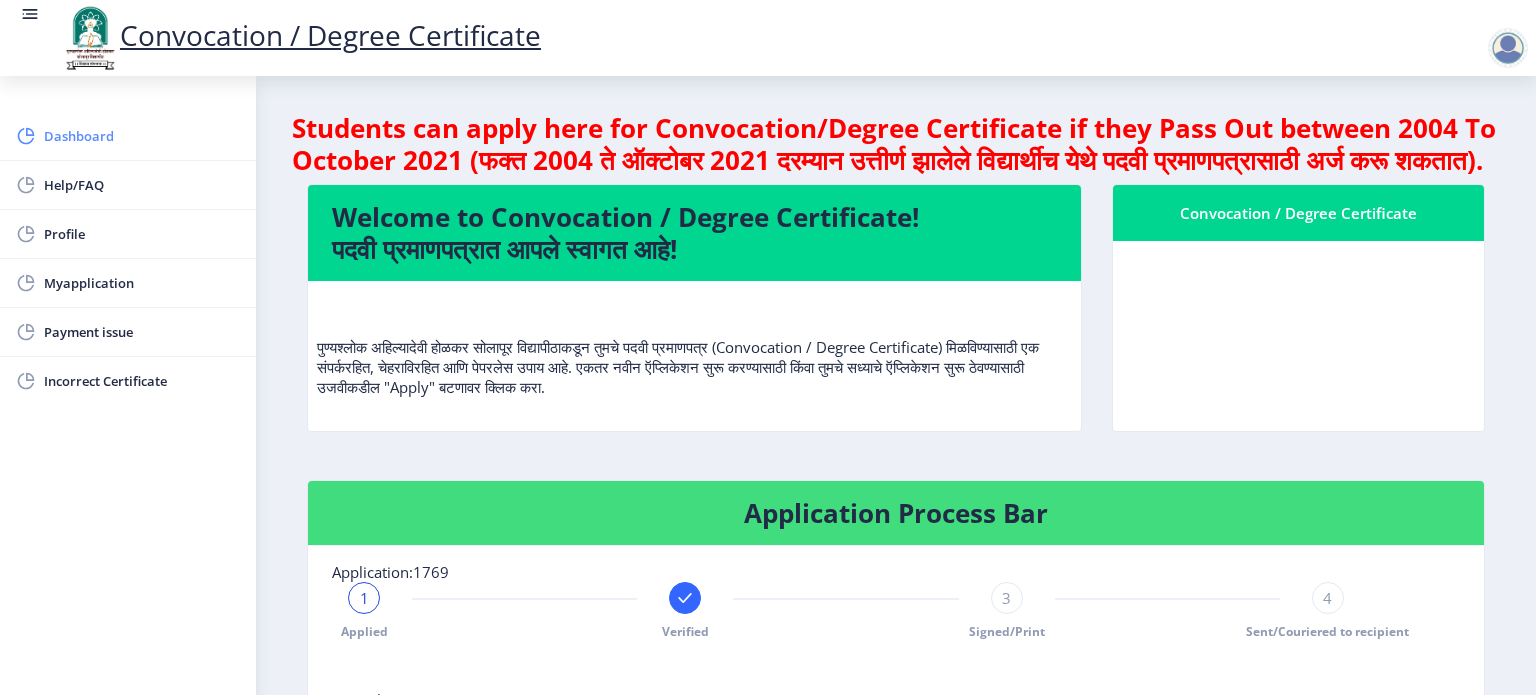 click on "Dashboard" 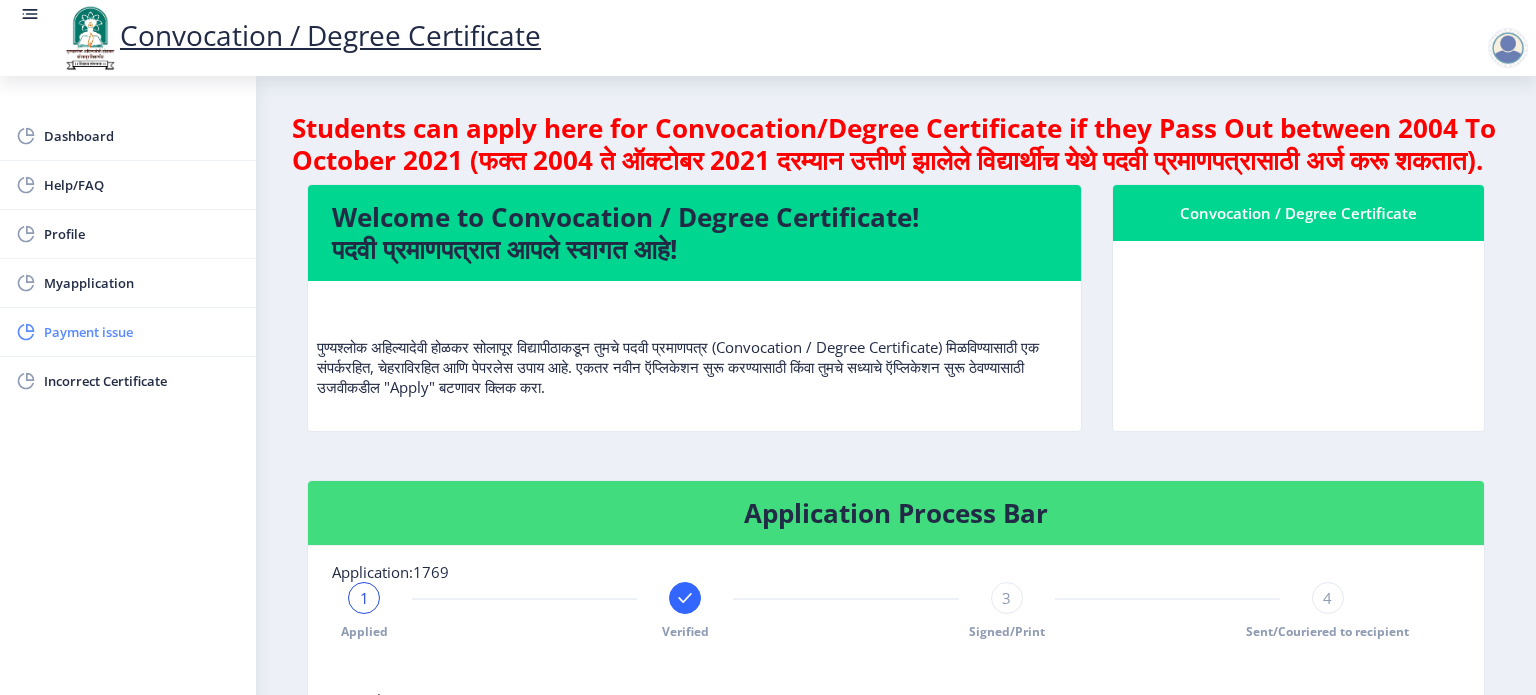 click on "Payment issue" 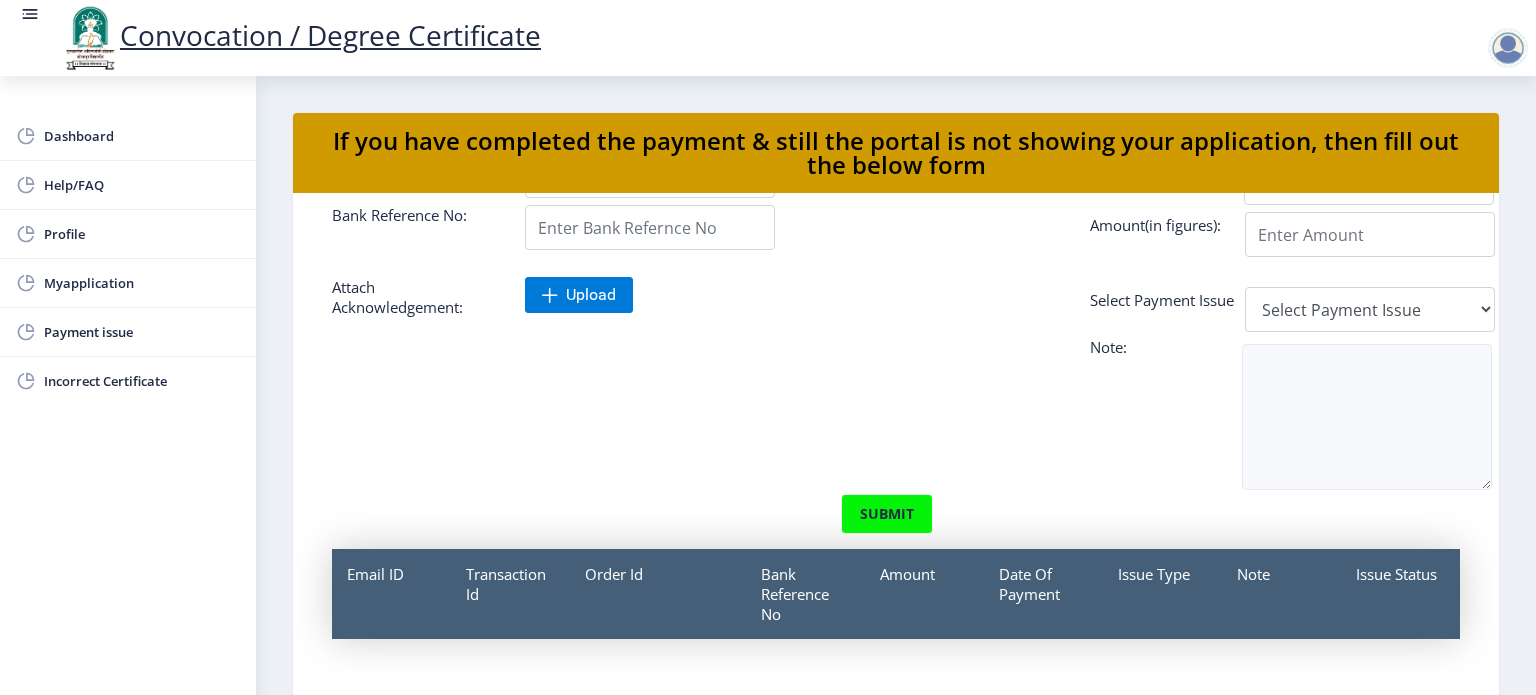 scroll, scrollTop: 146, scrollLeft: 0, axis: vertical 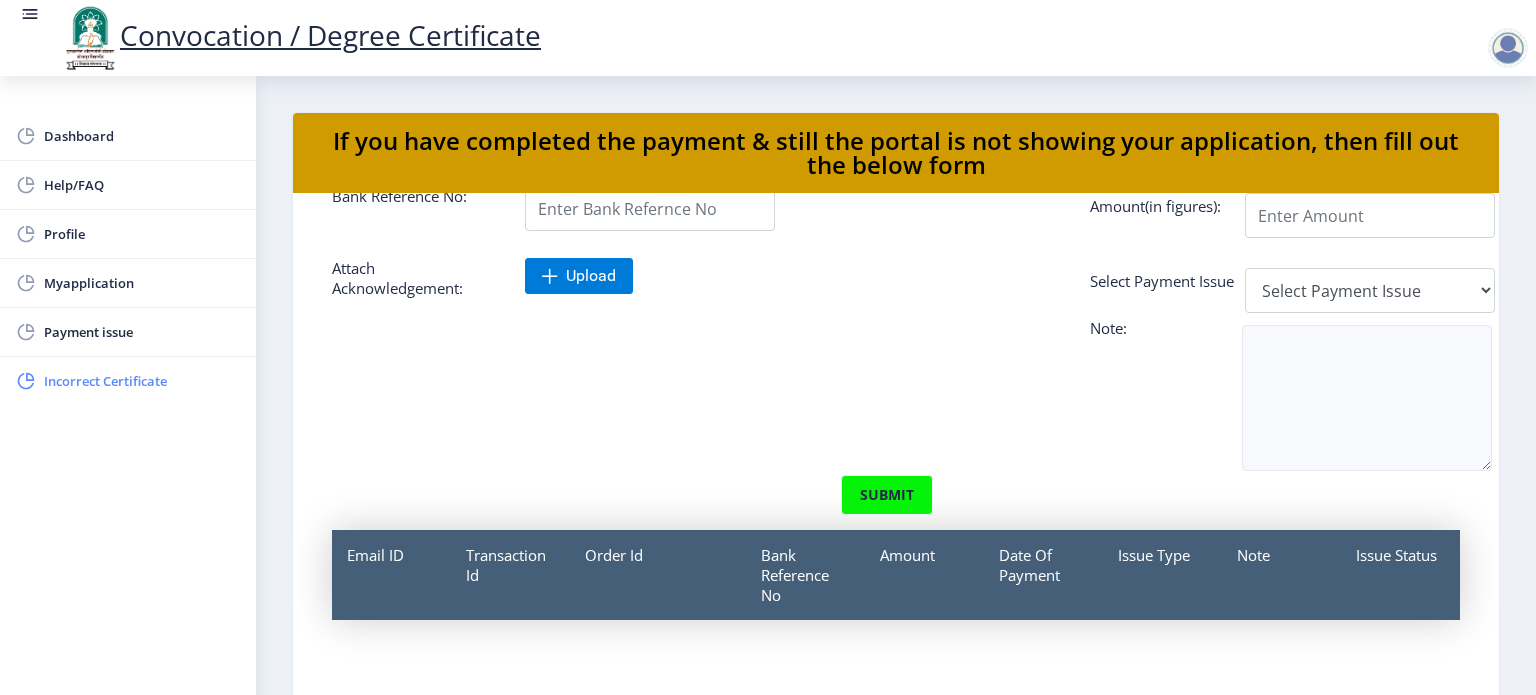 click on "Incorrect Certificate" 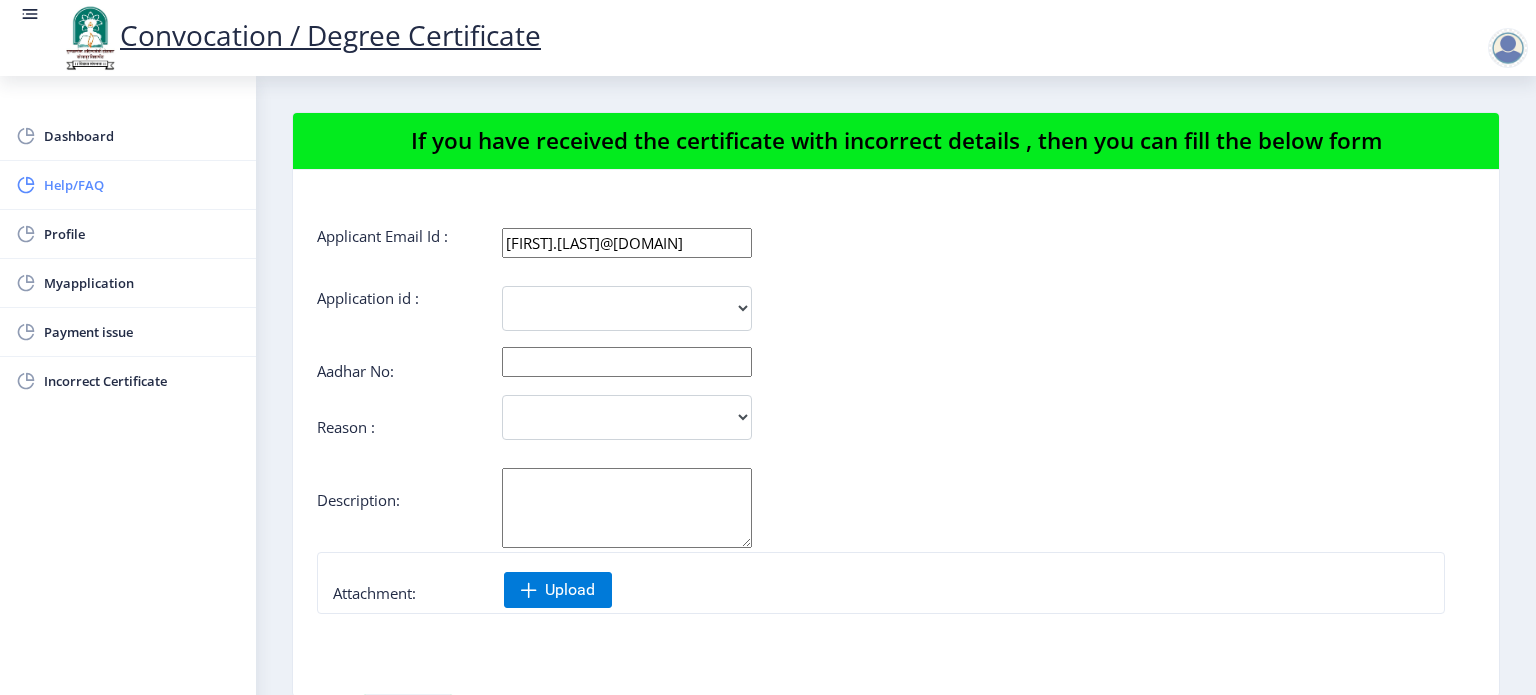 click on "Help/FAQ" 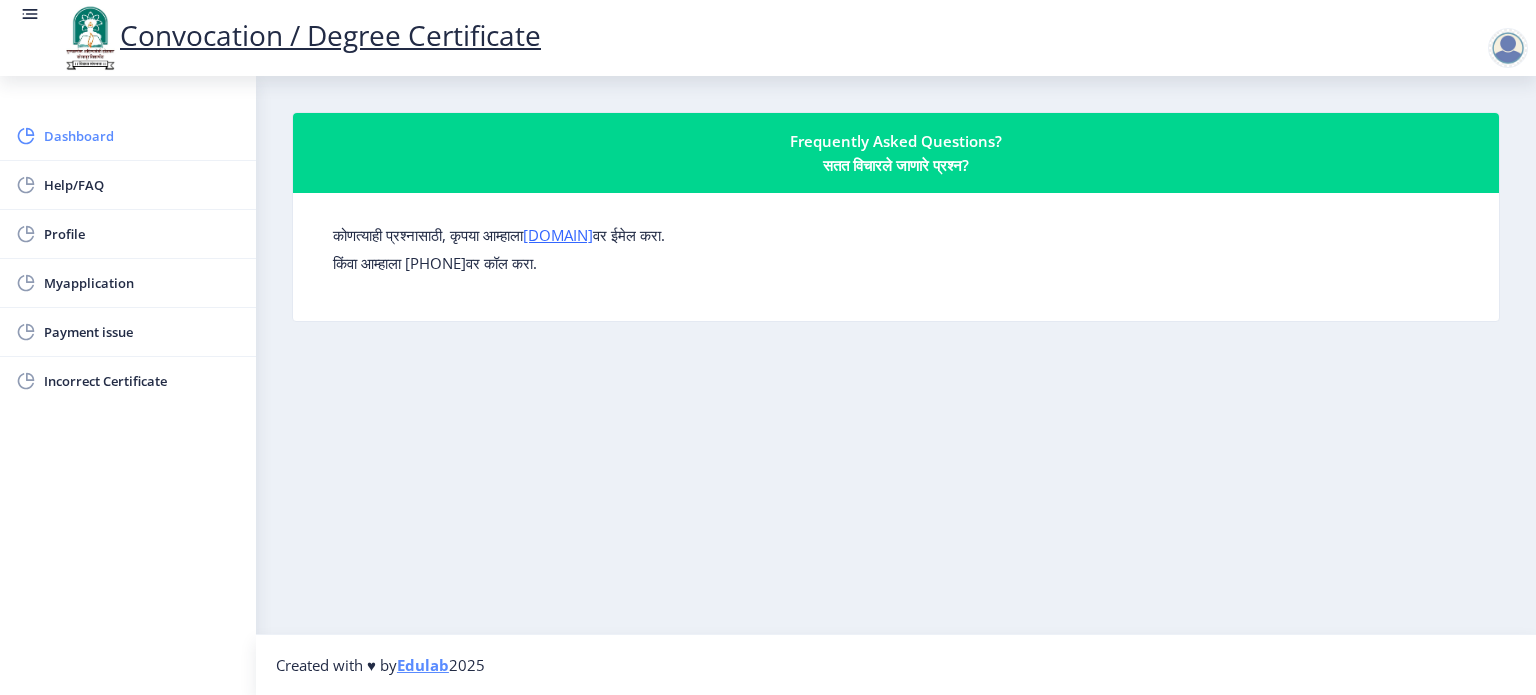 click on "Dashboard" 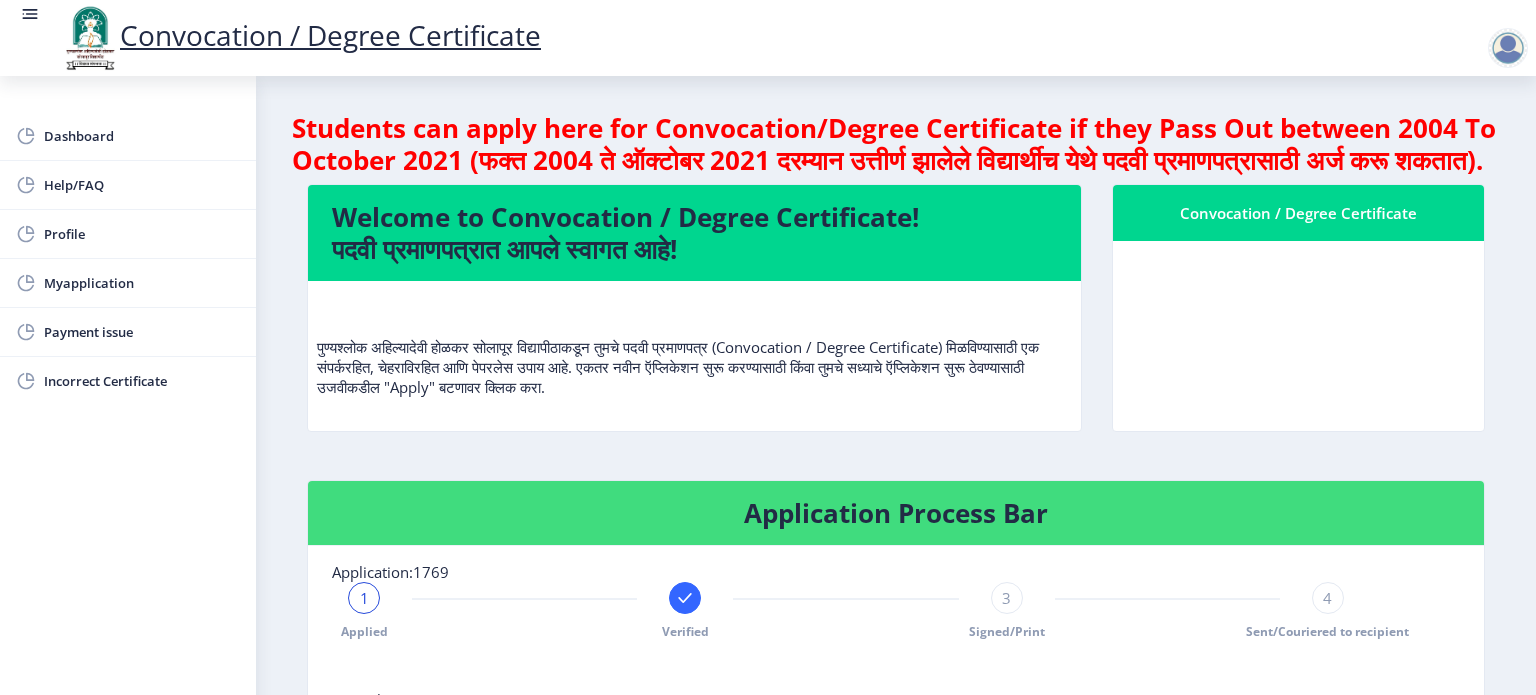 click 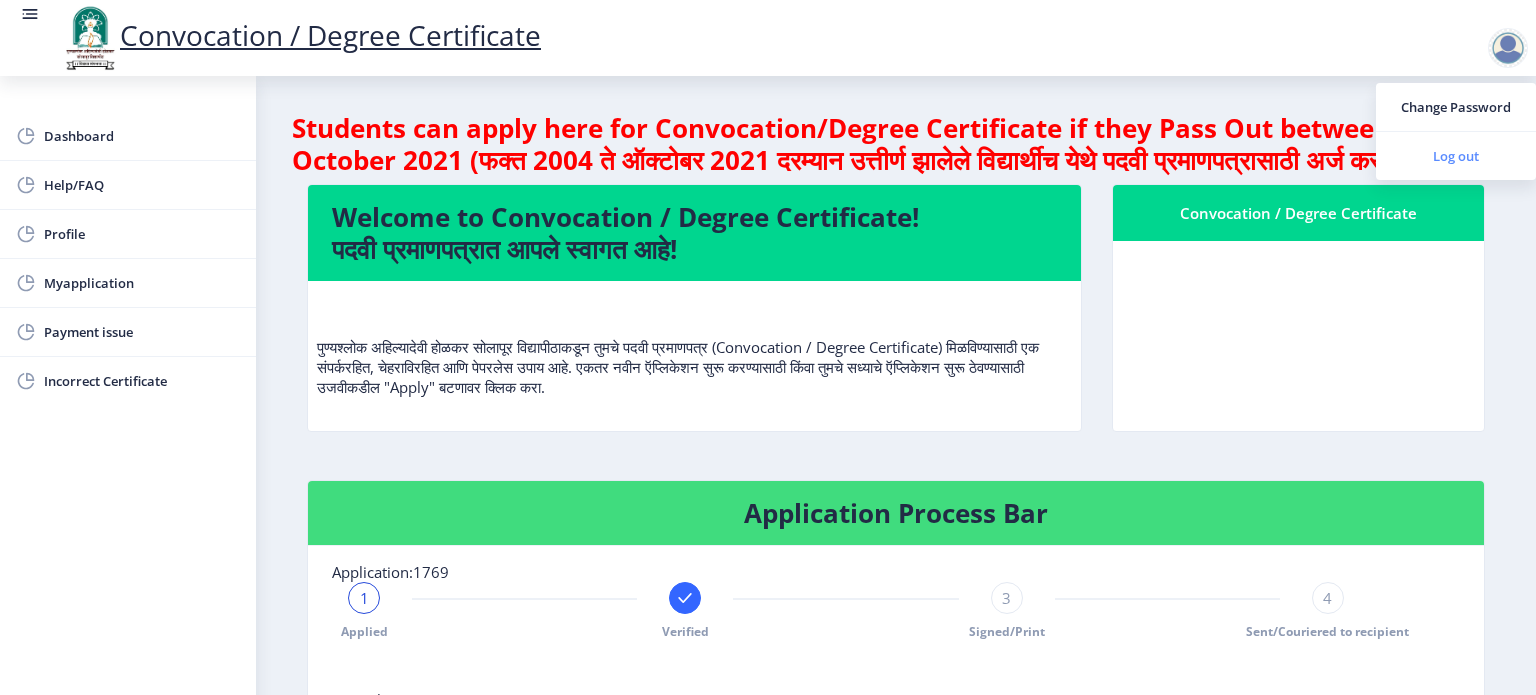 click on "Log out" at bounding box center [1456, 156] 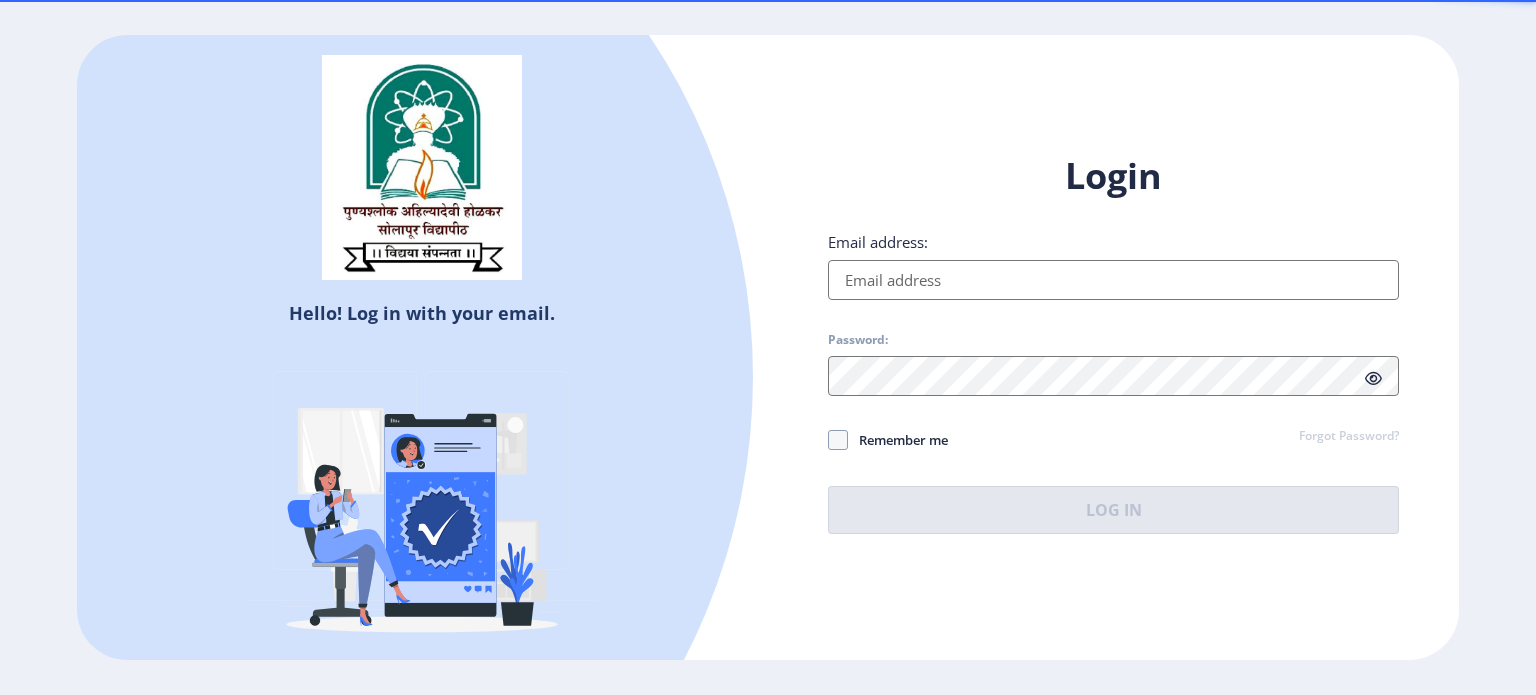scroll, scrollTop: 0, scrollLeft: 0, axis: both 